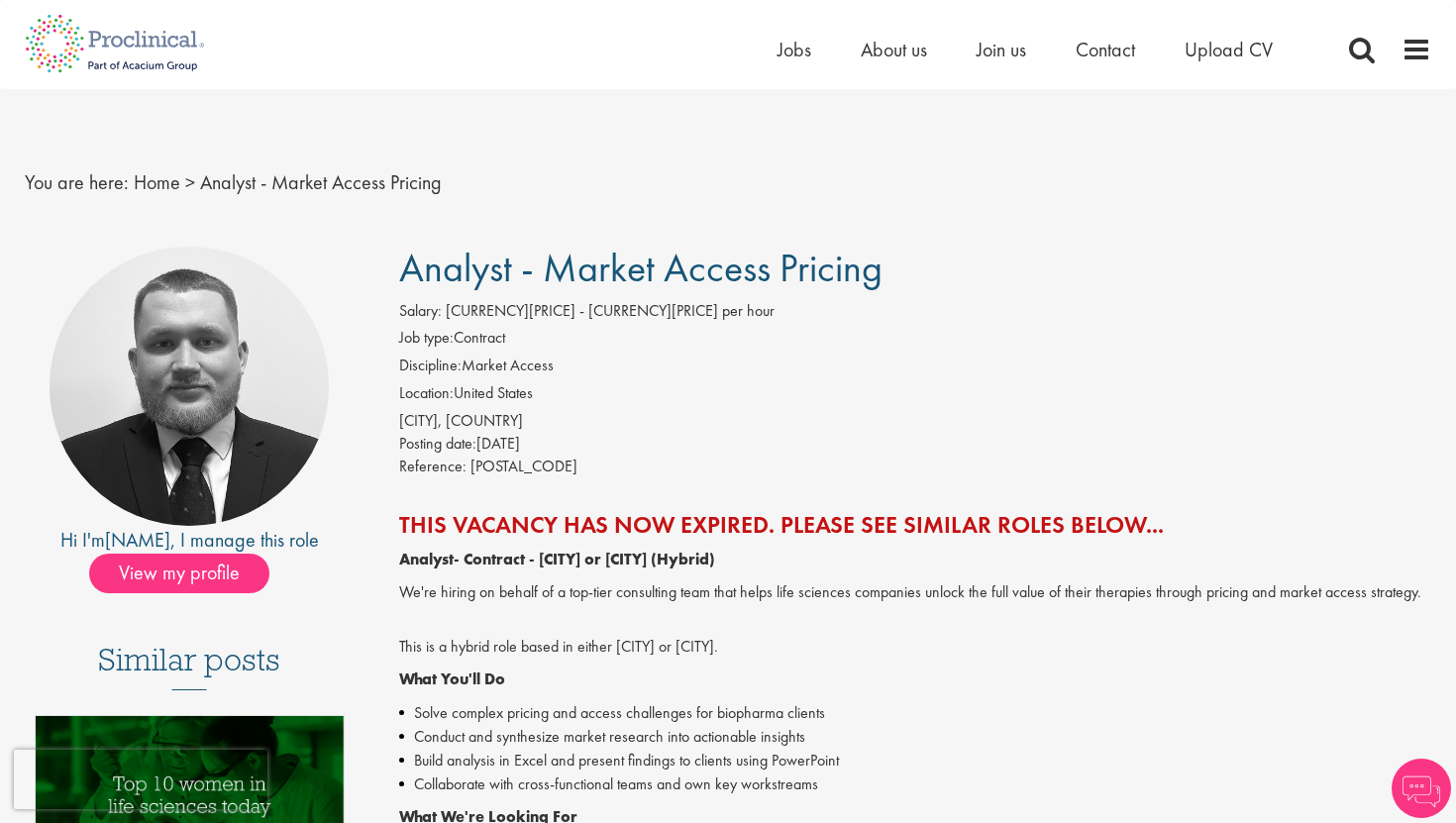scroll, scrollTop: 0, scrollLeft: 0, axis: both 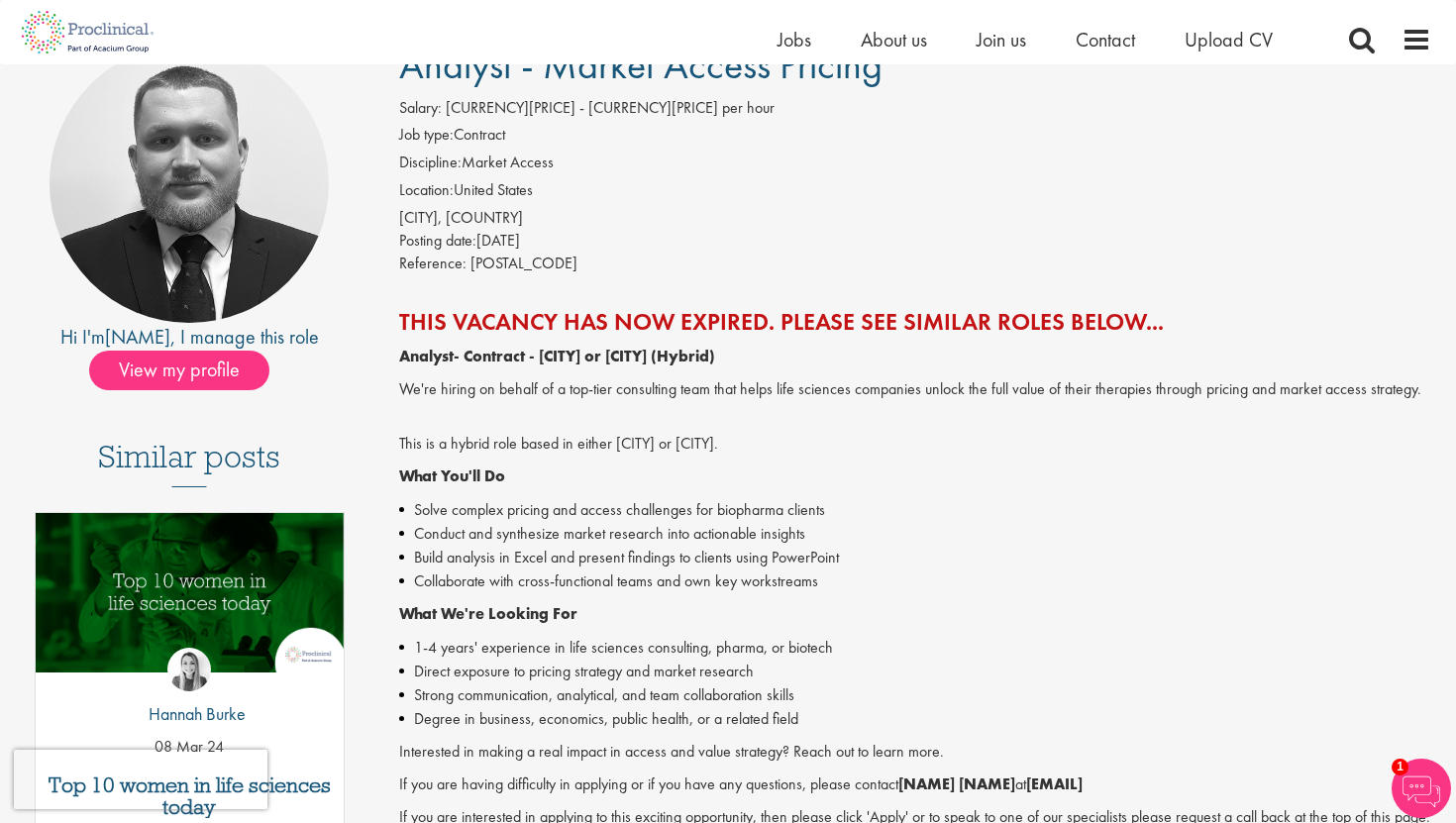 click on "- Contract - [CITY] or [CITY] (Hybrid)" at bounding box center (584, 356) 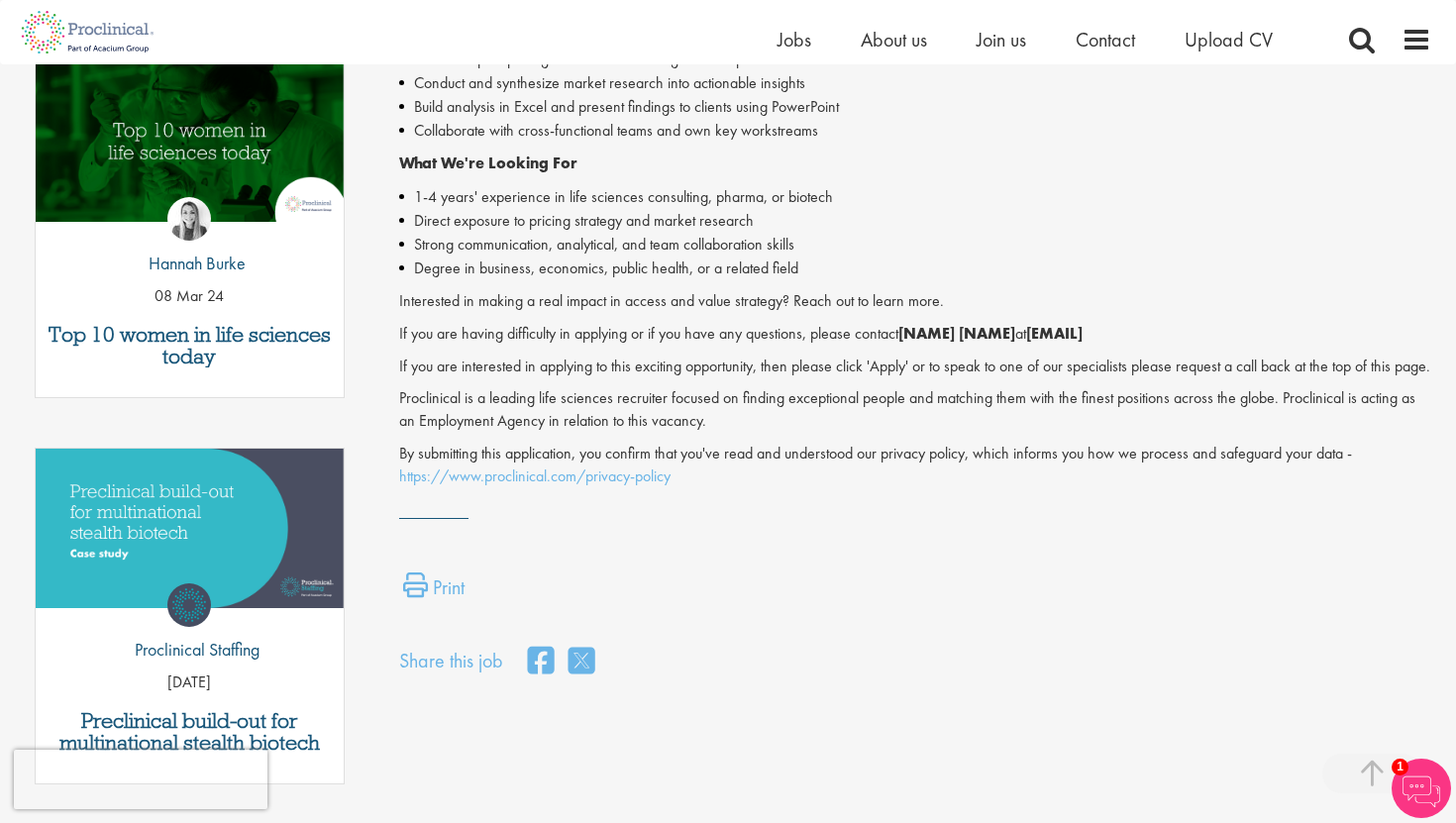 scroll, scrollTop: 258, scrollLeft: 0, axis: vertical 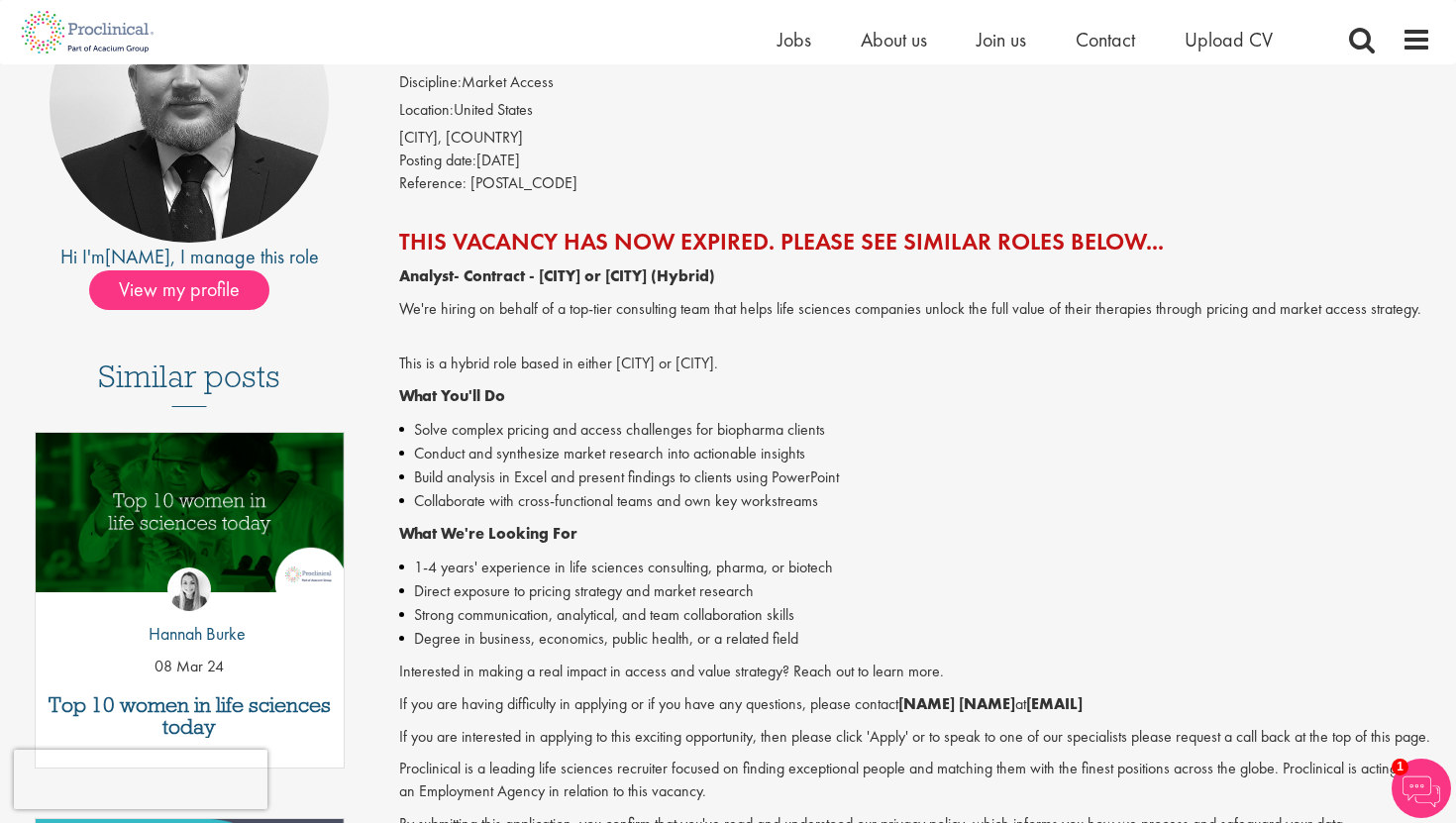 click on "Similar posts" at bounding box center [189, 383] 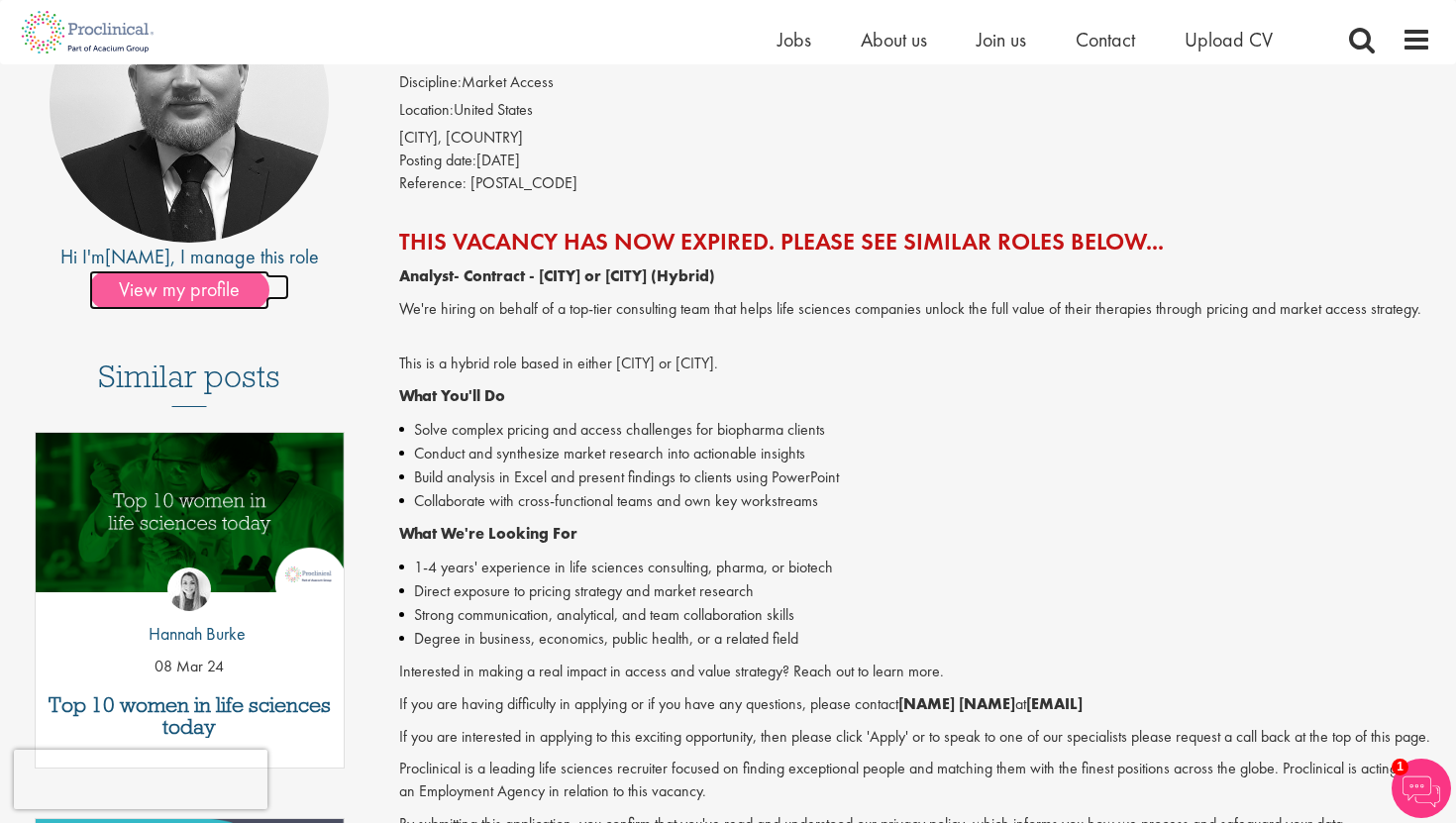 click on "View my profile" at bounding box center [179, 290] 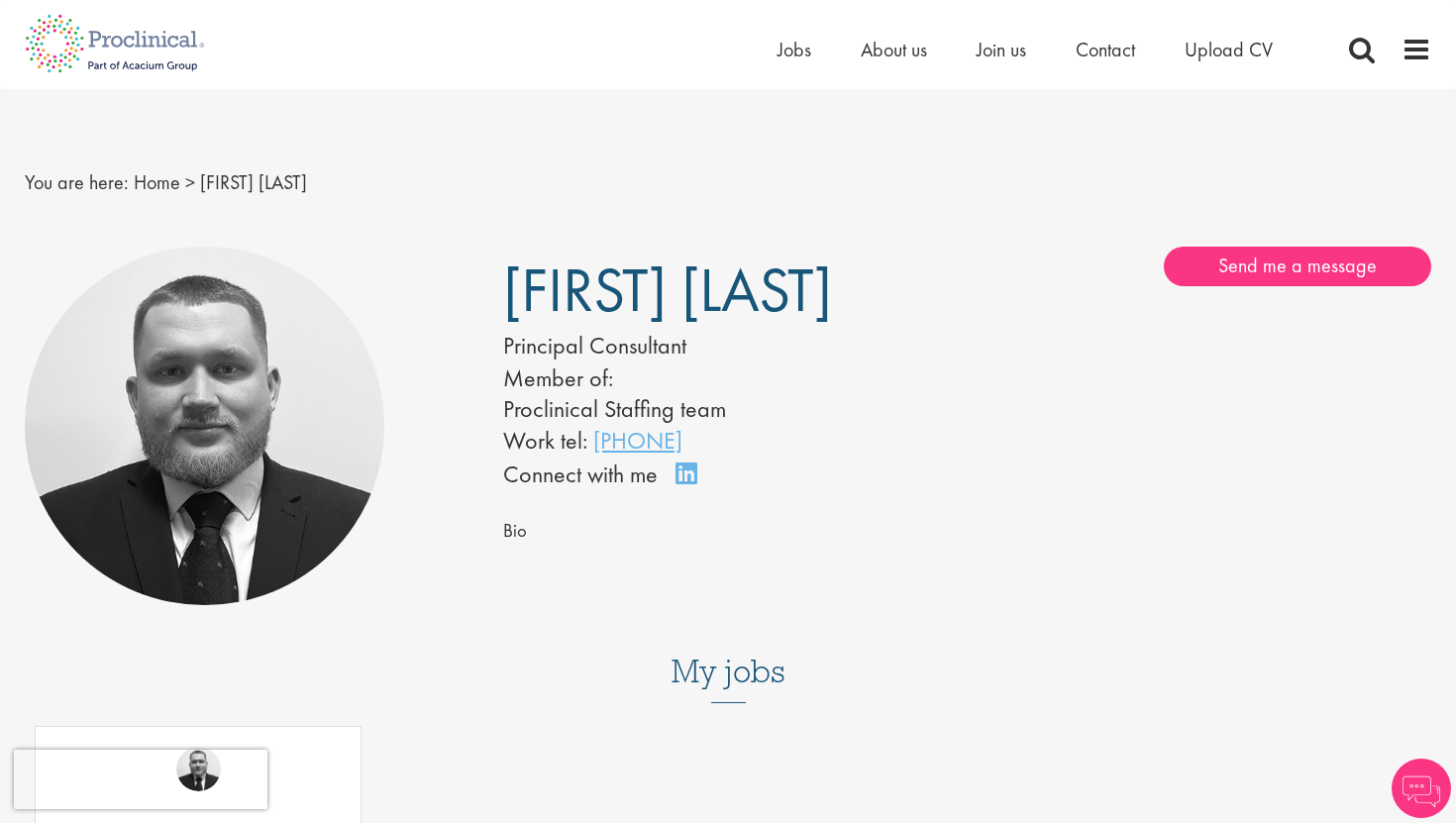 scroll, scrollTop: 0, scrollLeft: 0, axis: both 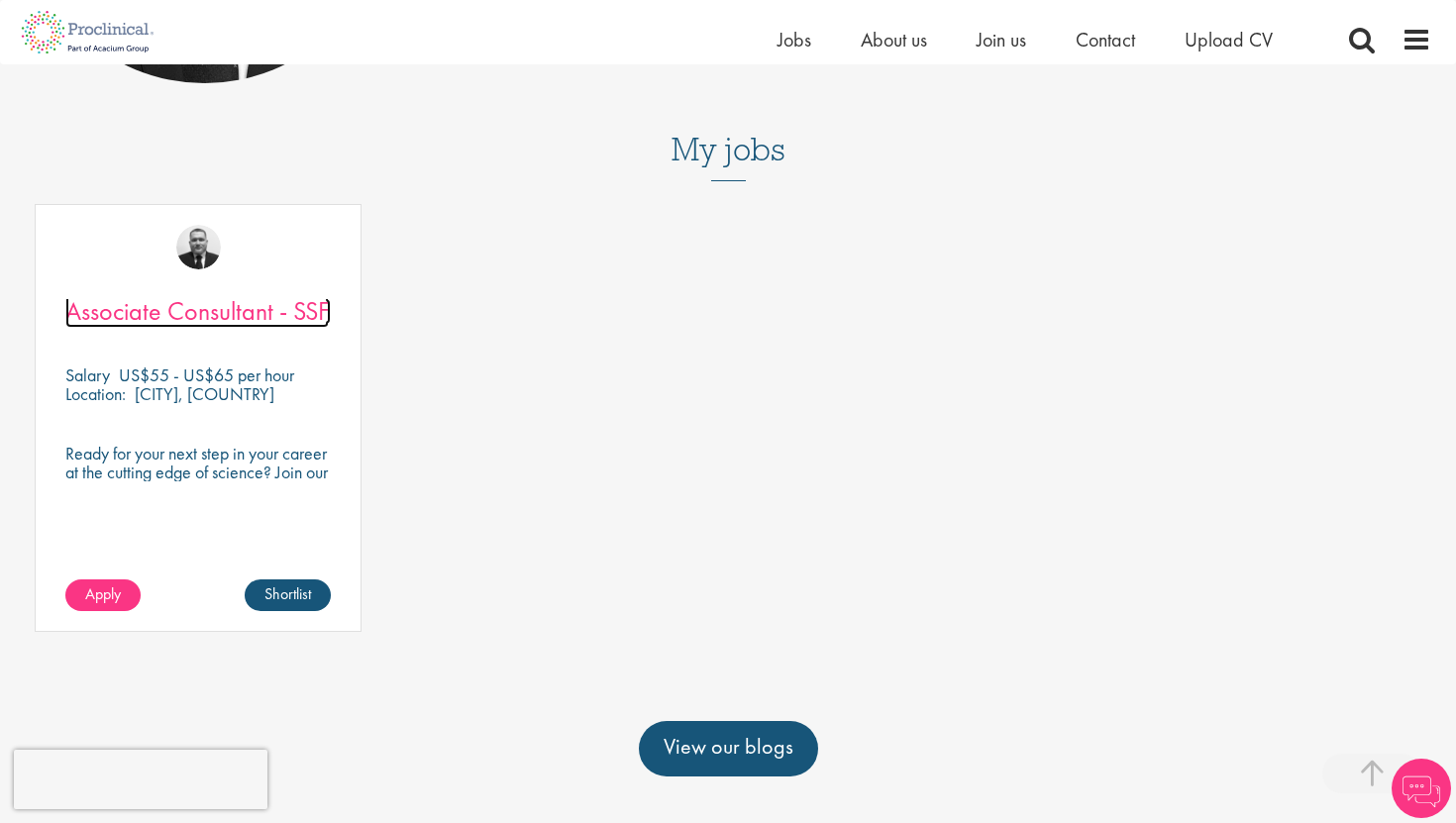 click on "Associate Consultant - SSF" at bounding box center [197, 311] 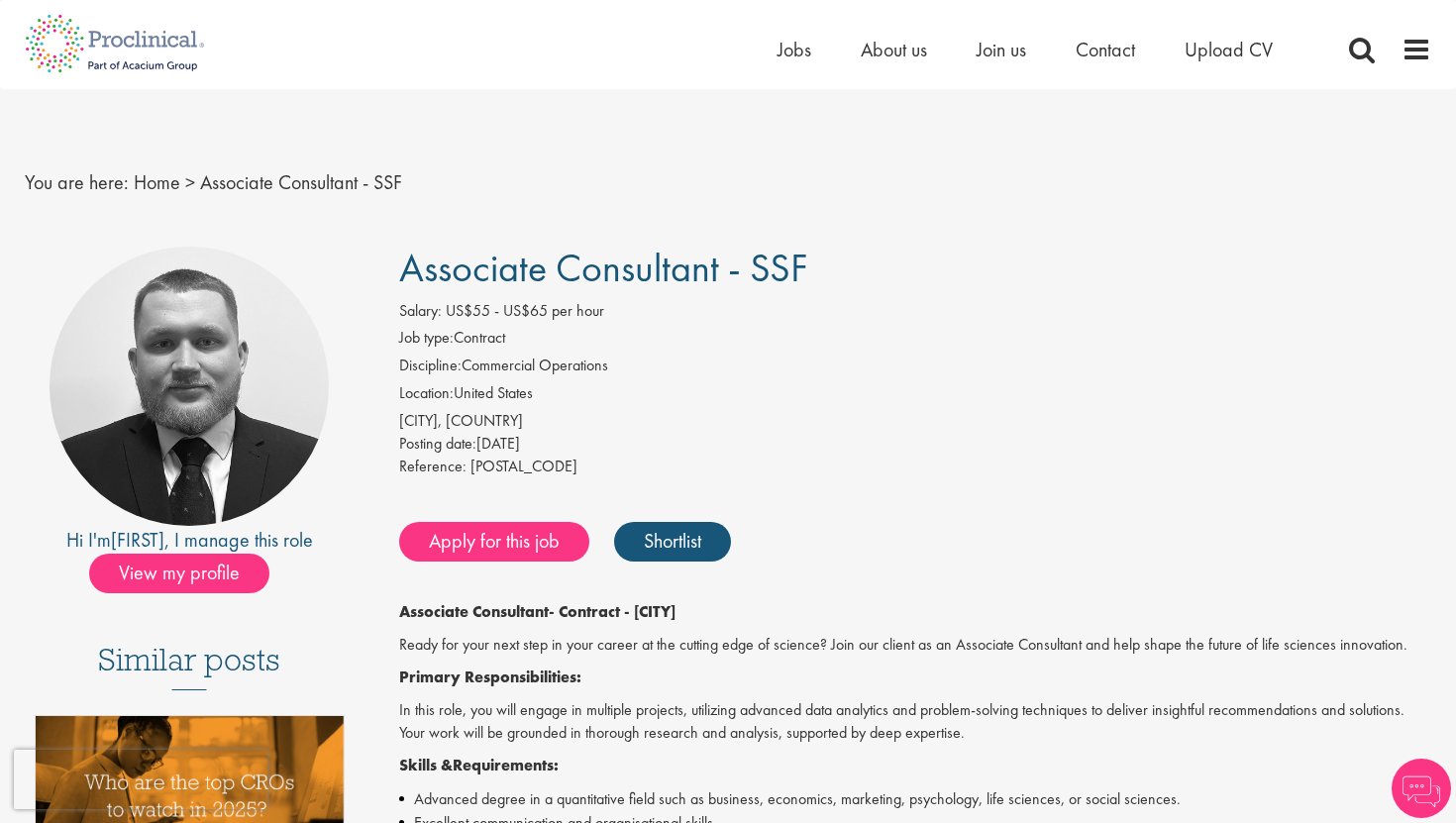 scroll, scrollTop: 0, scrollLeft: 0, axis: both 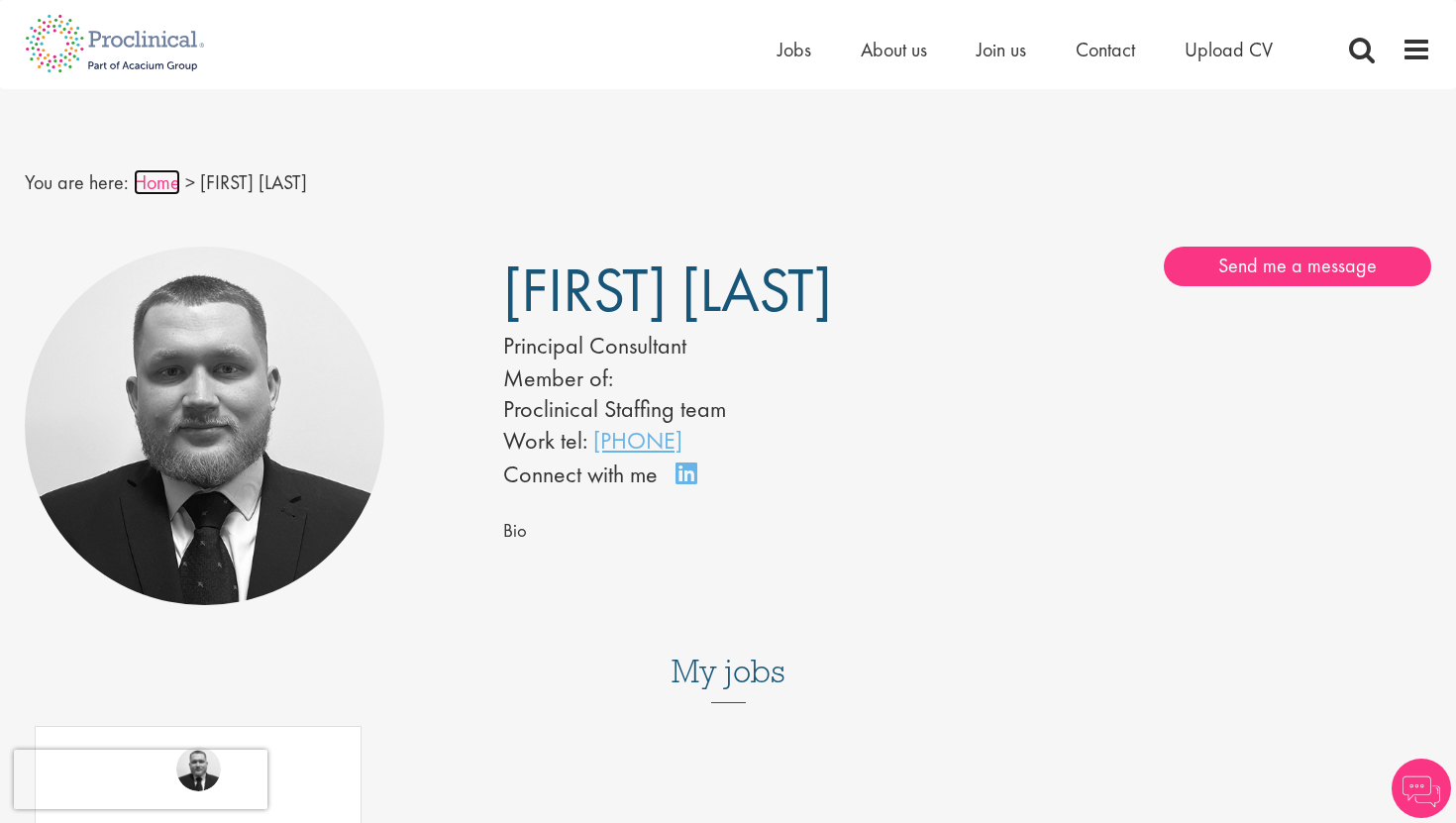 click on "Home" at bounding box center [156, 182] 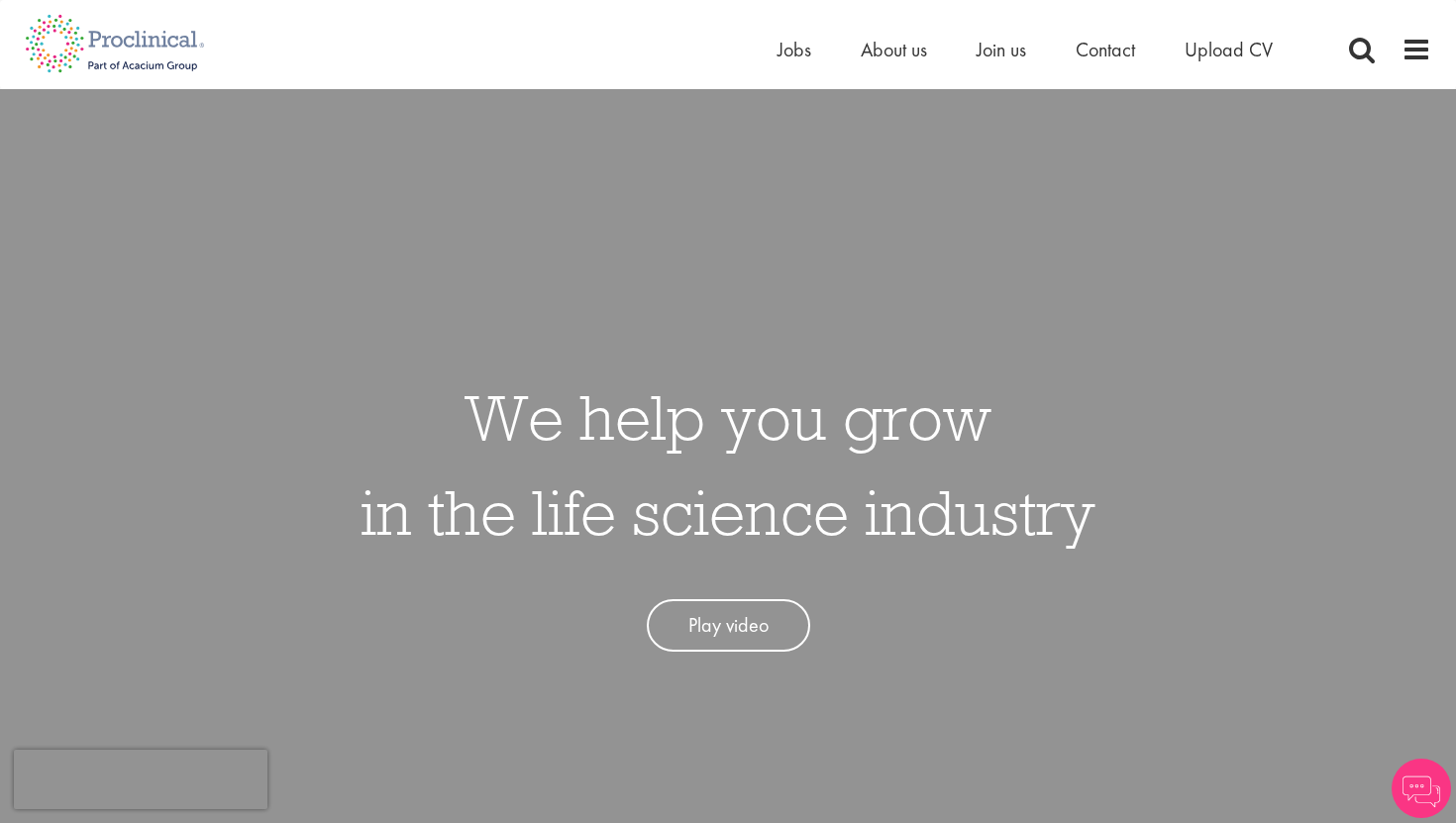 scroll, scrollTop: 0, scrollLeft: 0, axis: both 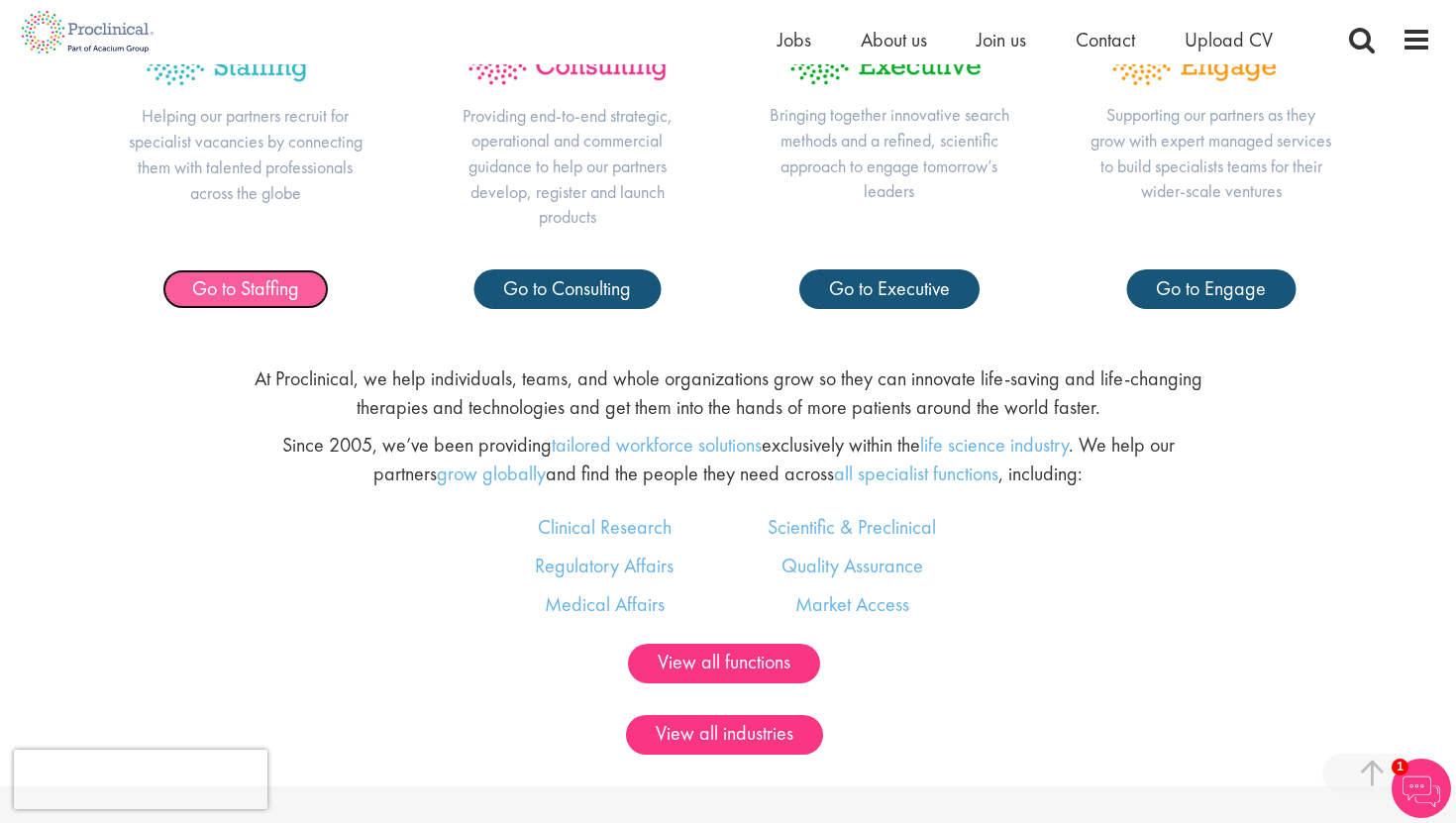 click on "Go to Staffing" at bounding box center (246, 288) 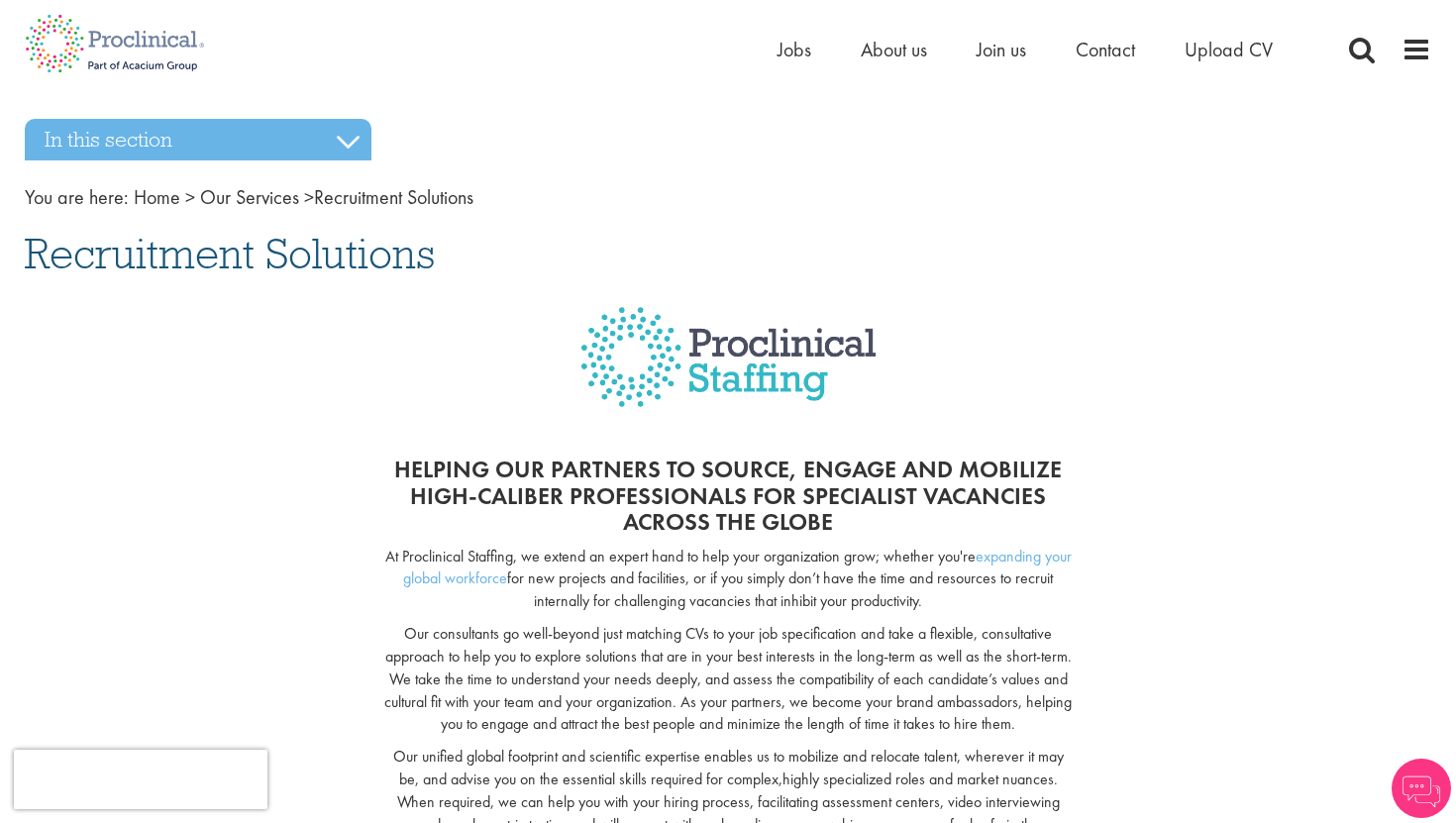 scroll, scrollTop: 0, scrollLeft: 0, axis: both 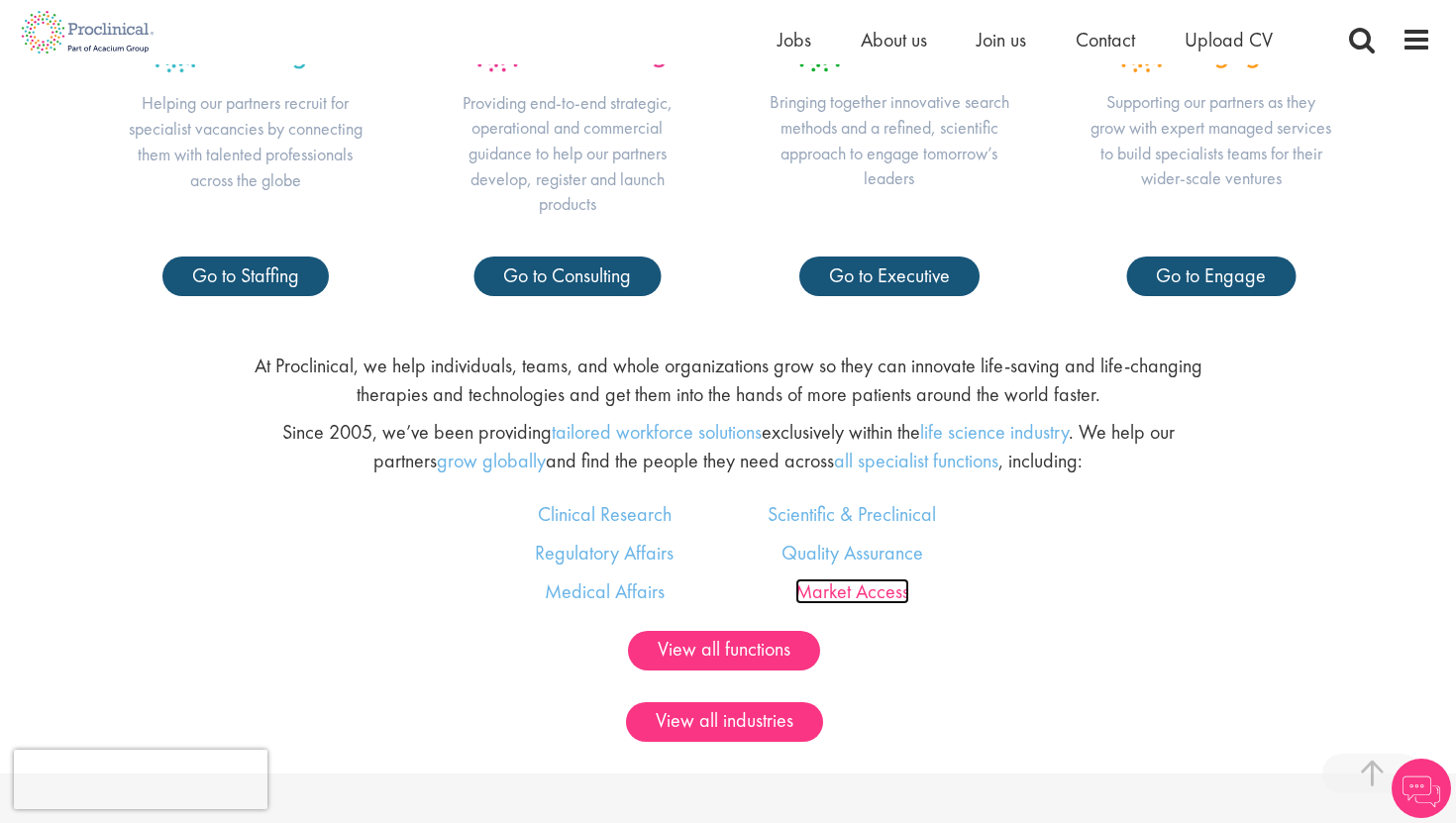 click on "Market Access" at bounding box center [852, 591] 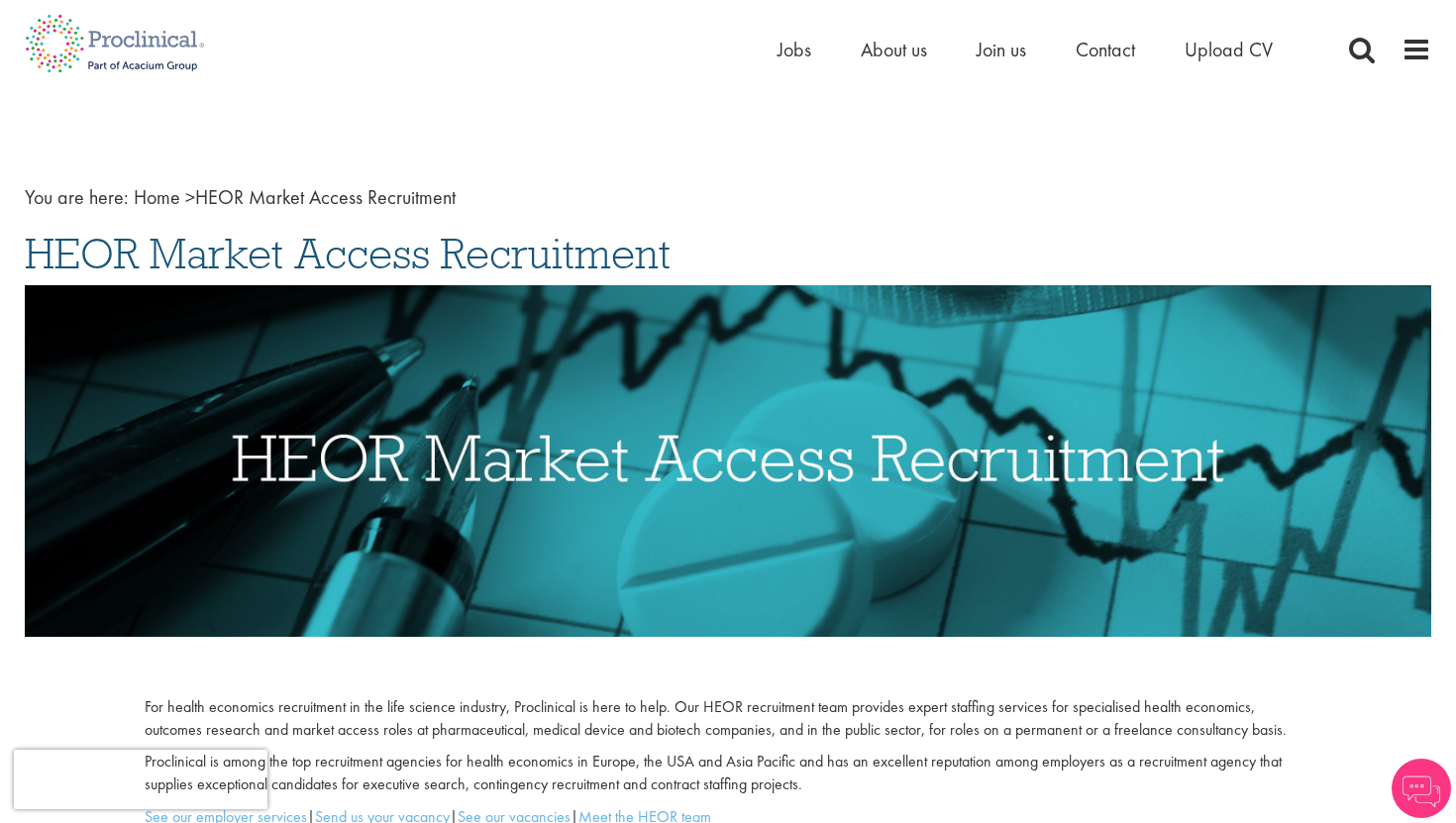 scroll, scrollTop: 0, scrollLeft: 0, axis: both 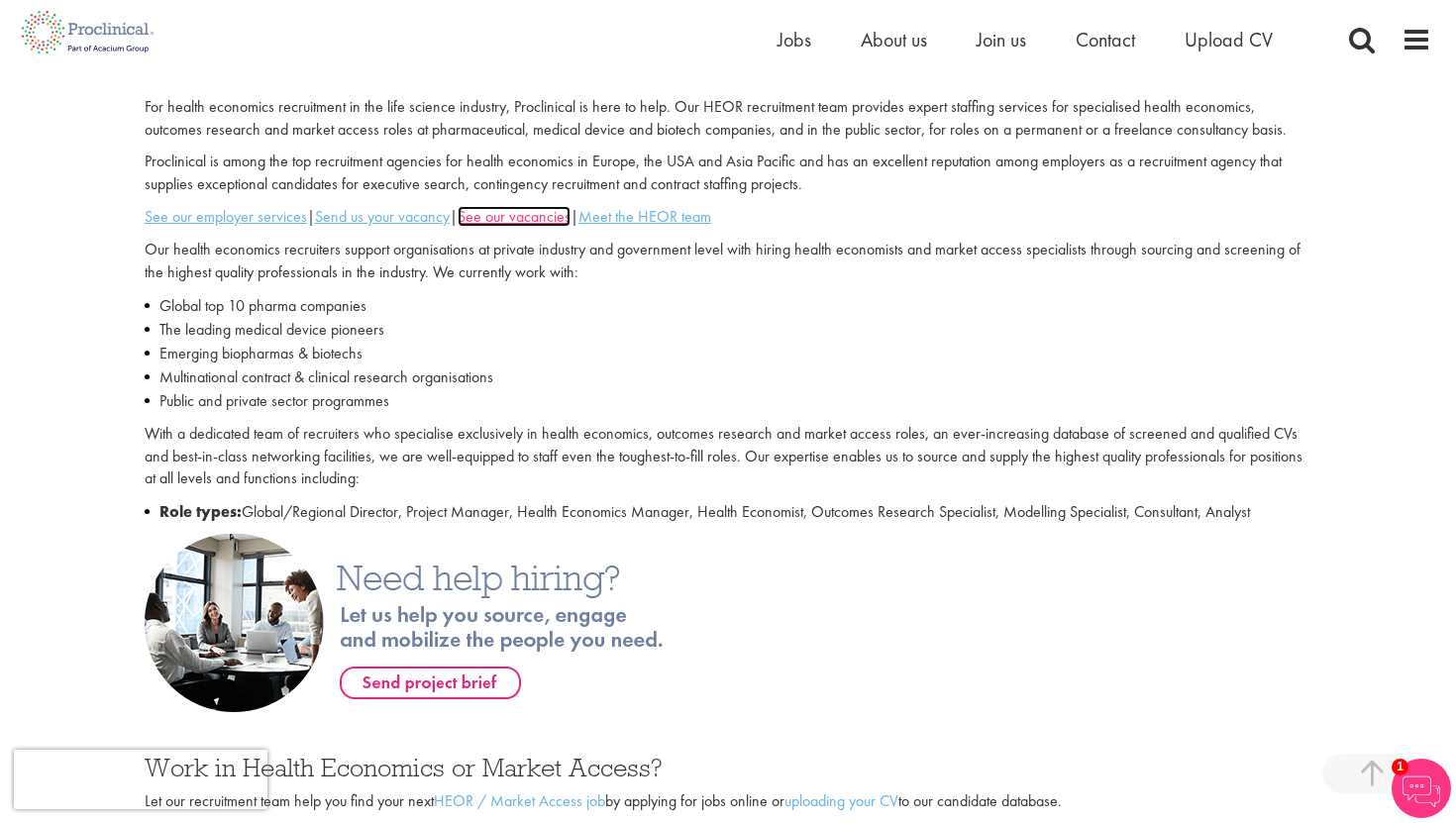 click on "See our vacancies" at bounding box center [514, 216] 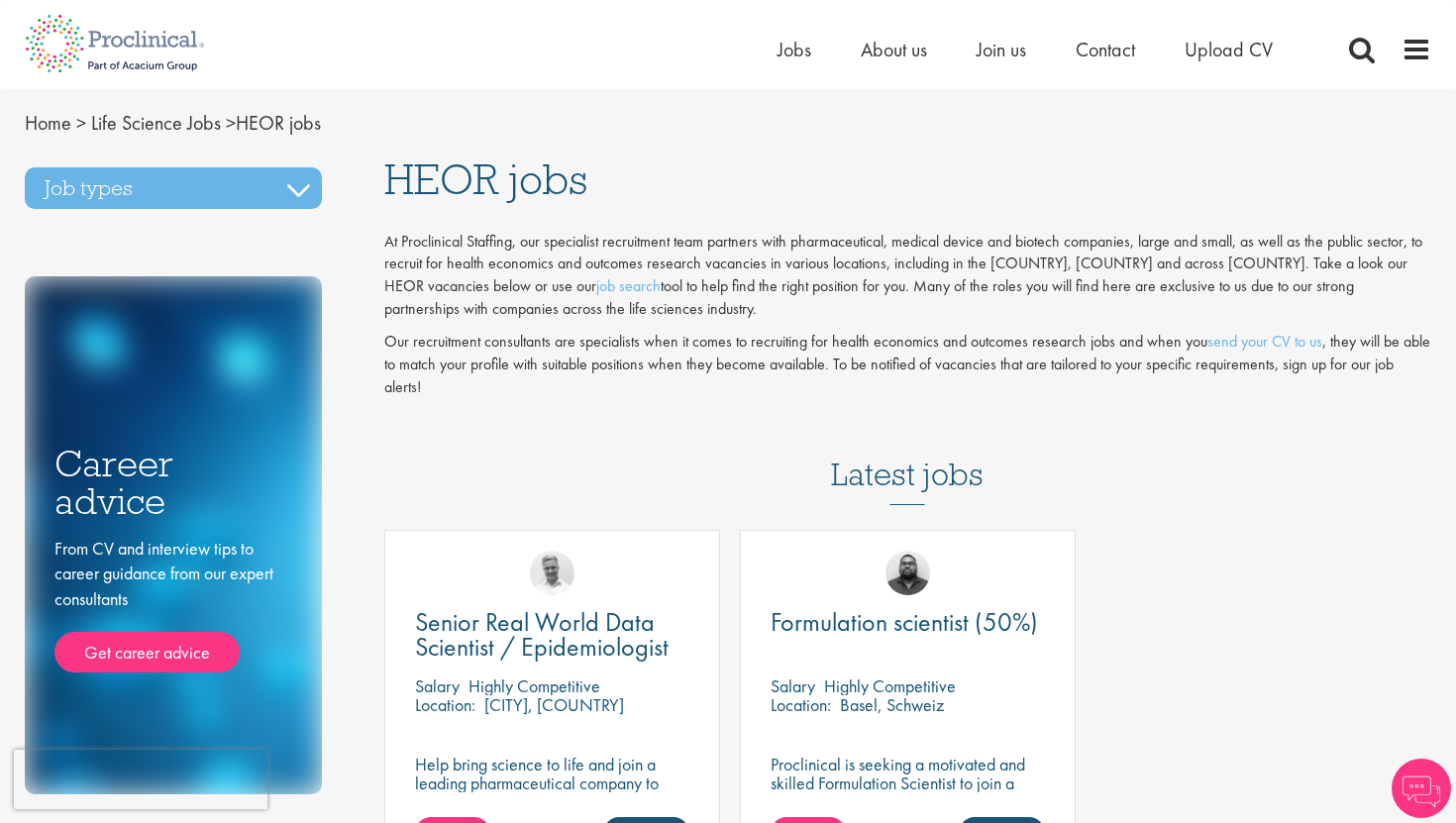 scroll, scrollTop: 0, scrollLeft: 0, axis: both 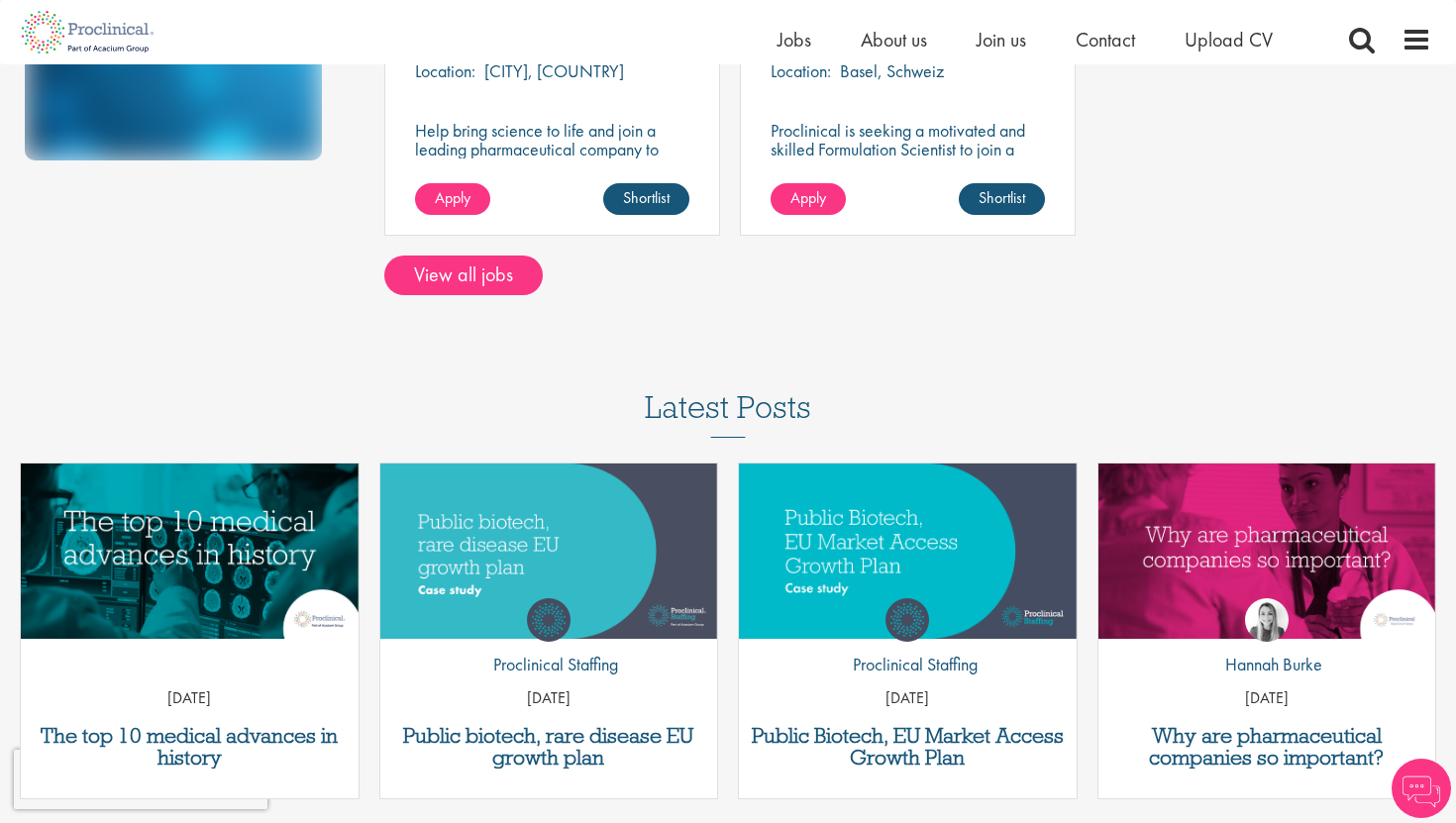 click on "Home
>
Life Science Jobs
>
HEOR jobs
Job types
Engineering jobs" at bounding box center [728, 579] 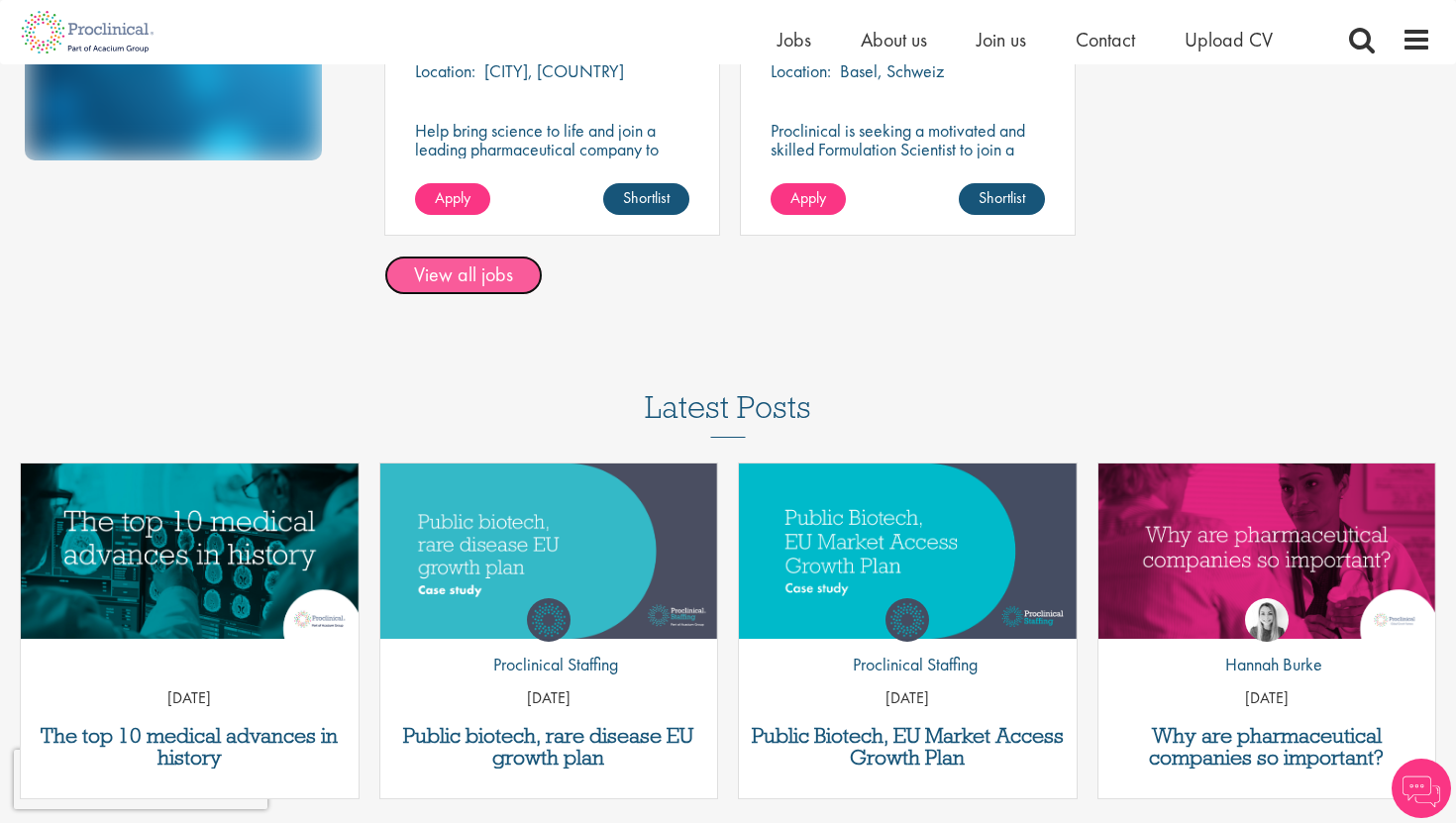 click on "View all jobs" at bounding box center (464, 275) 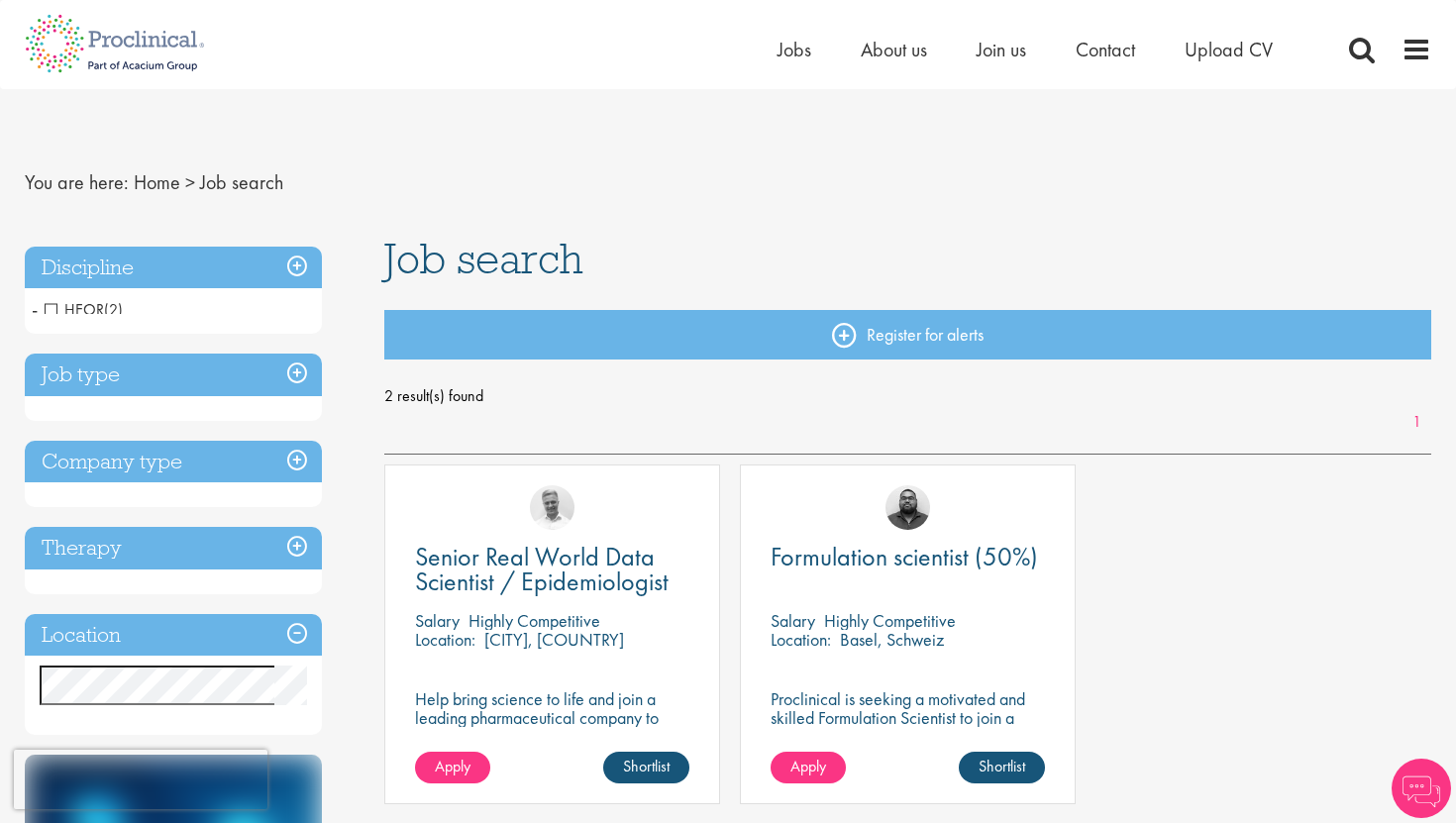 scroll, scrollTop: 0, scrollLeft: 0, axis: both 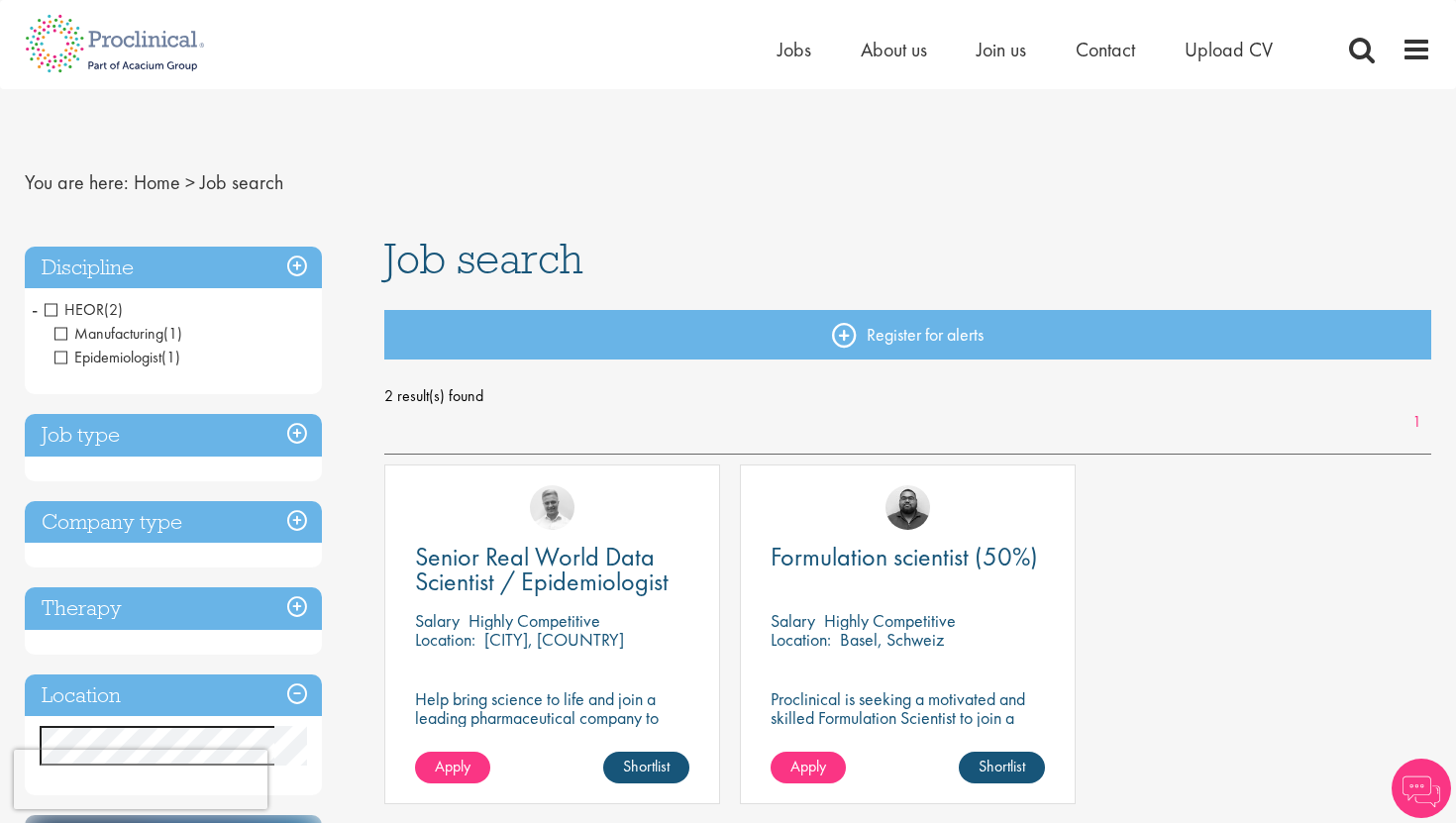 click on "HEOR" at bounding box center (74, 309) 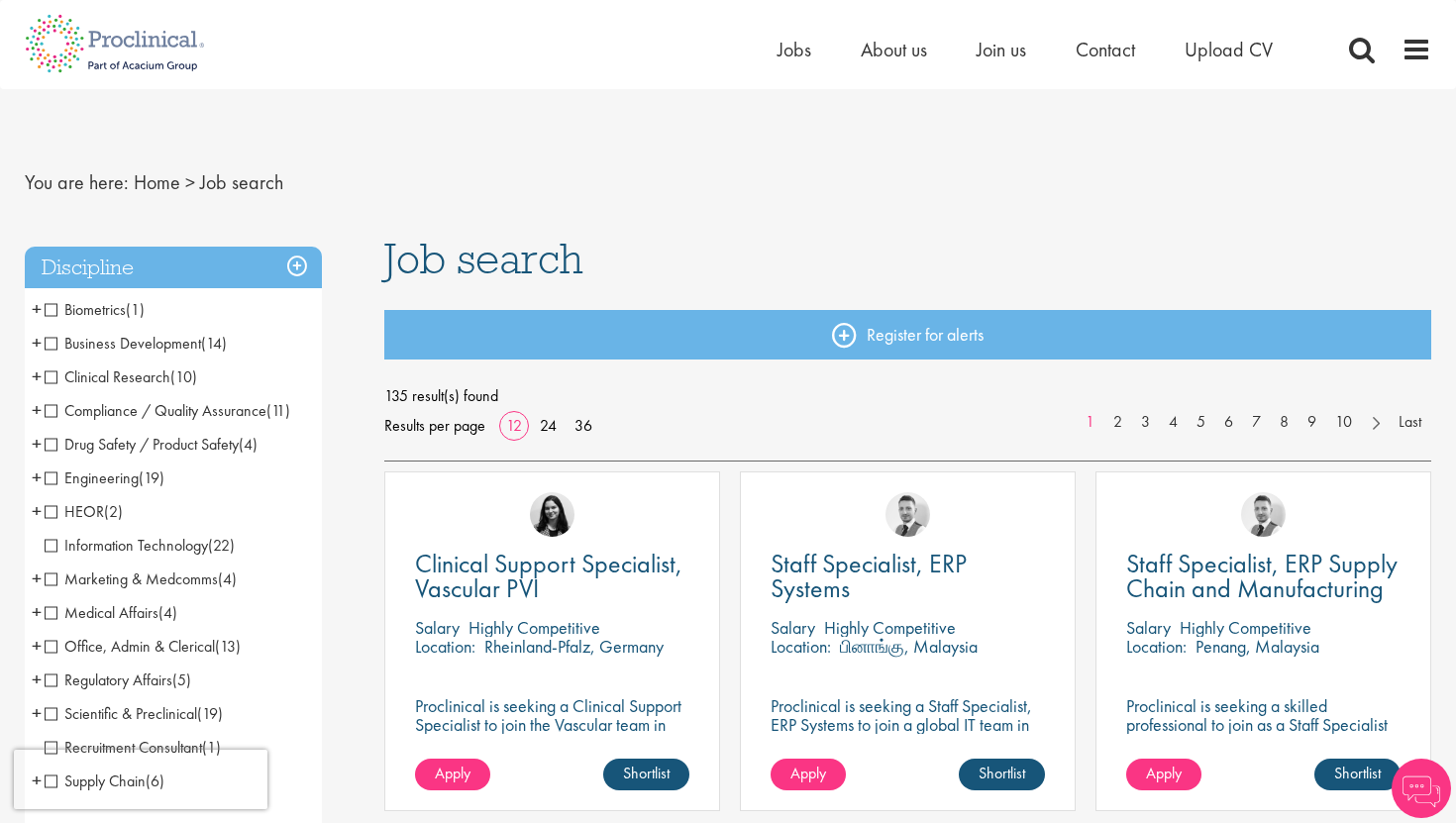 scroll, scrollTop: 0, scrollLeft: 0, axis: both 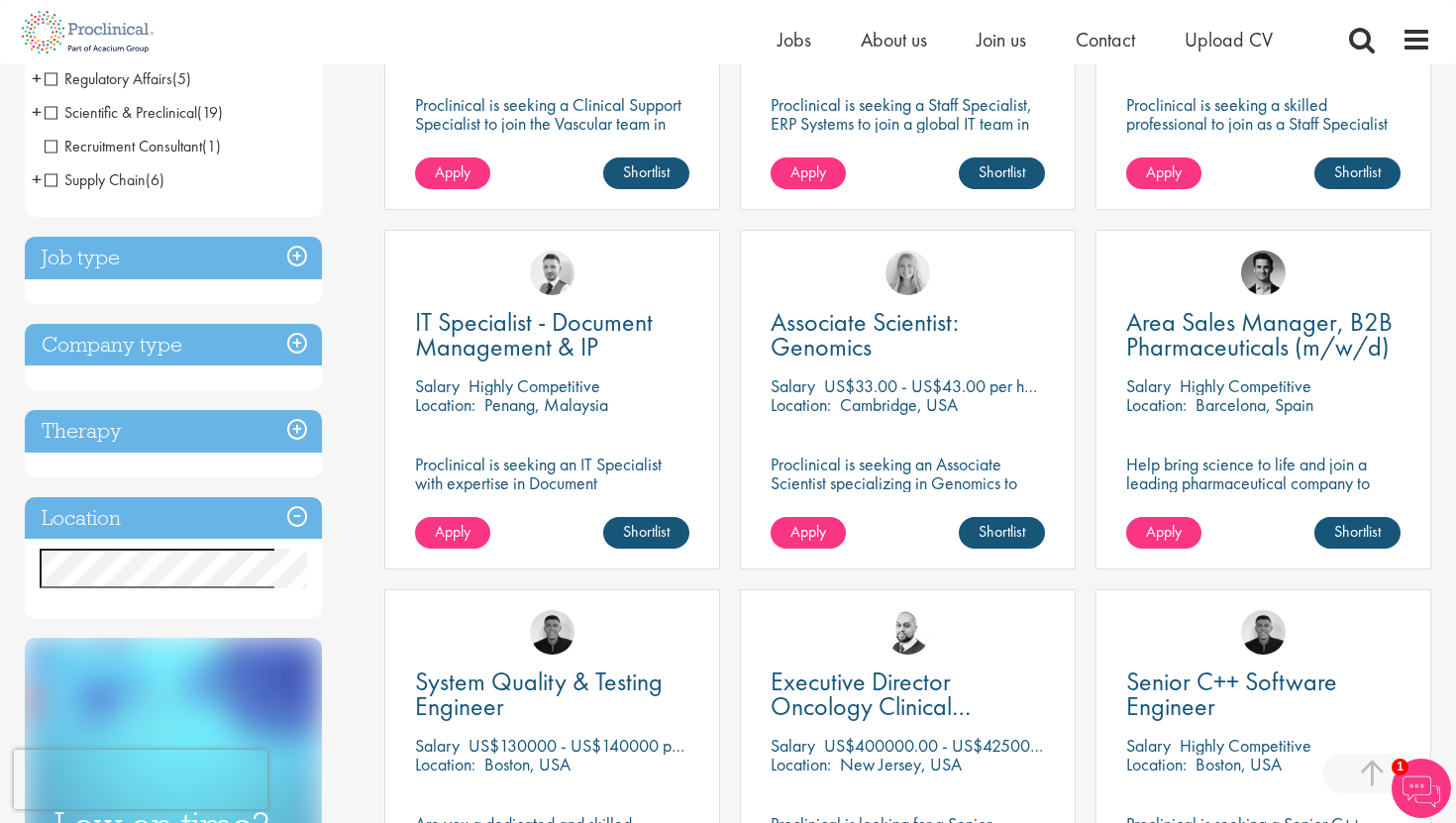 click on "Location" at bounding box center [173, 518] 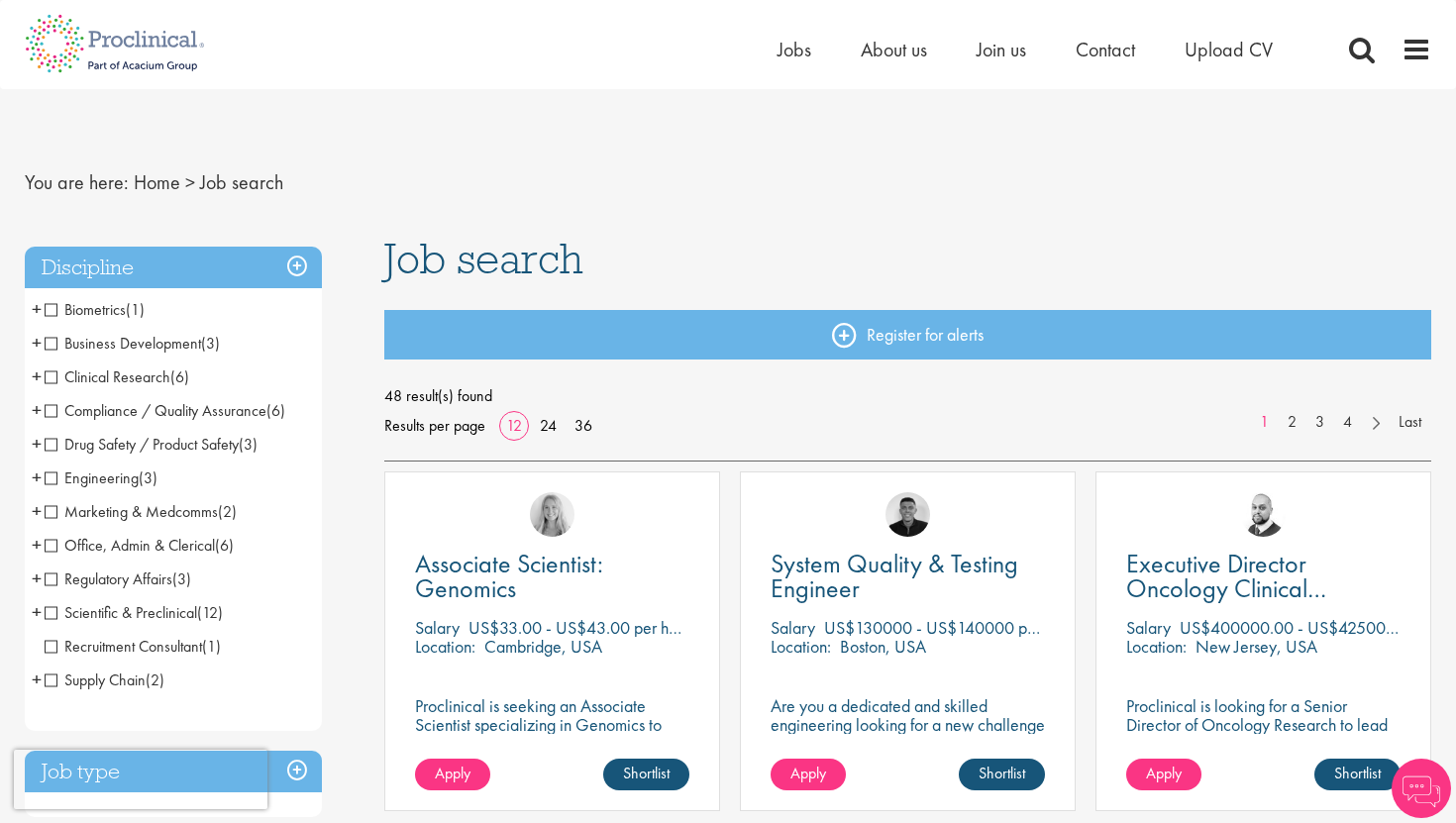scroll, scrollTop: 0, scrollLeft: 0, axis: both 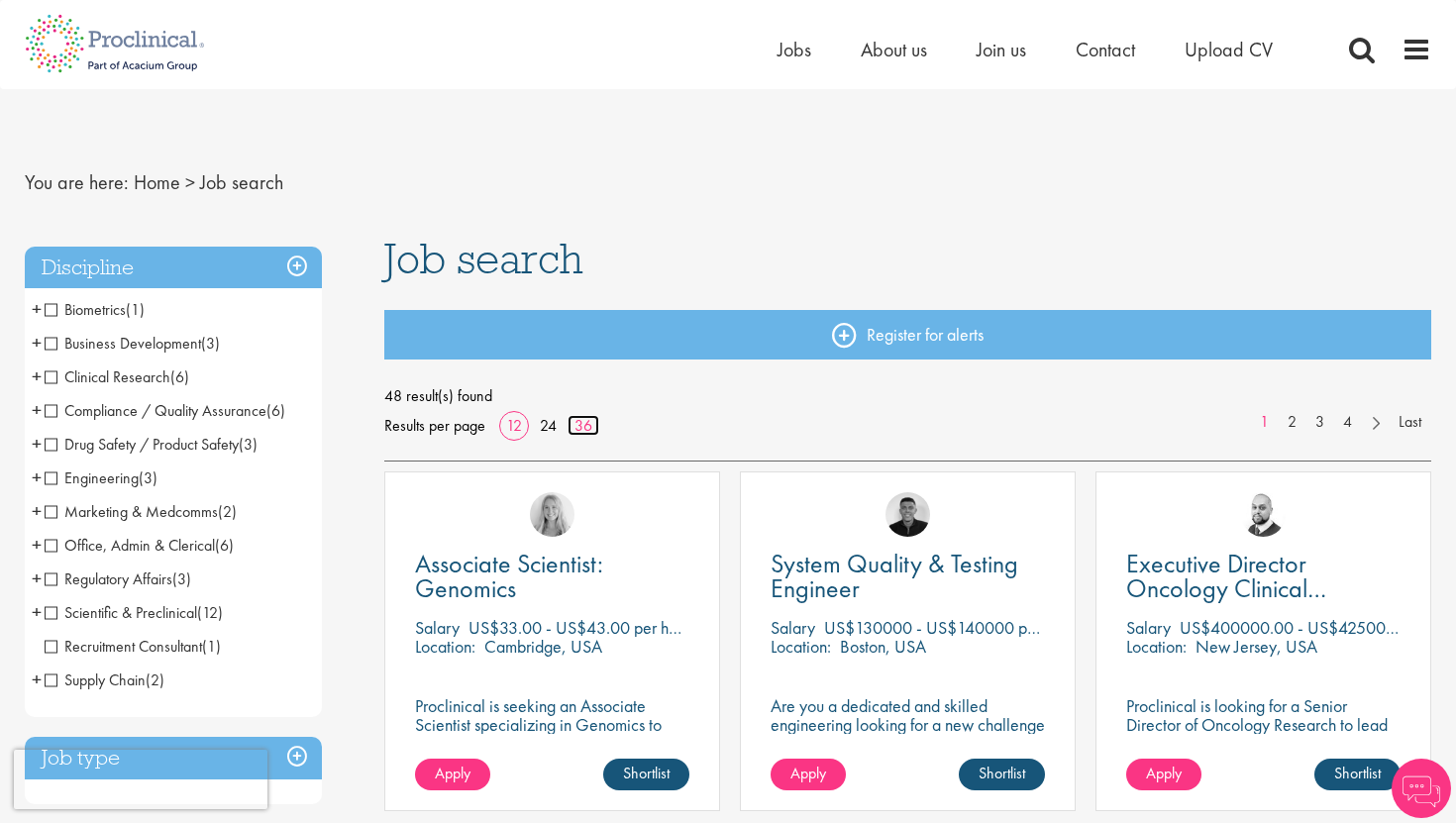 click on "36" at bounding box center (583, 425) 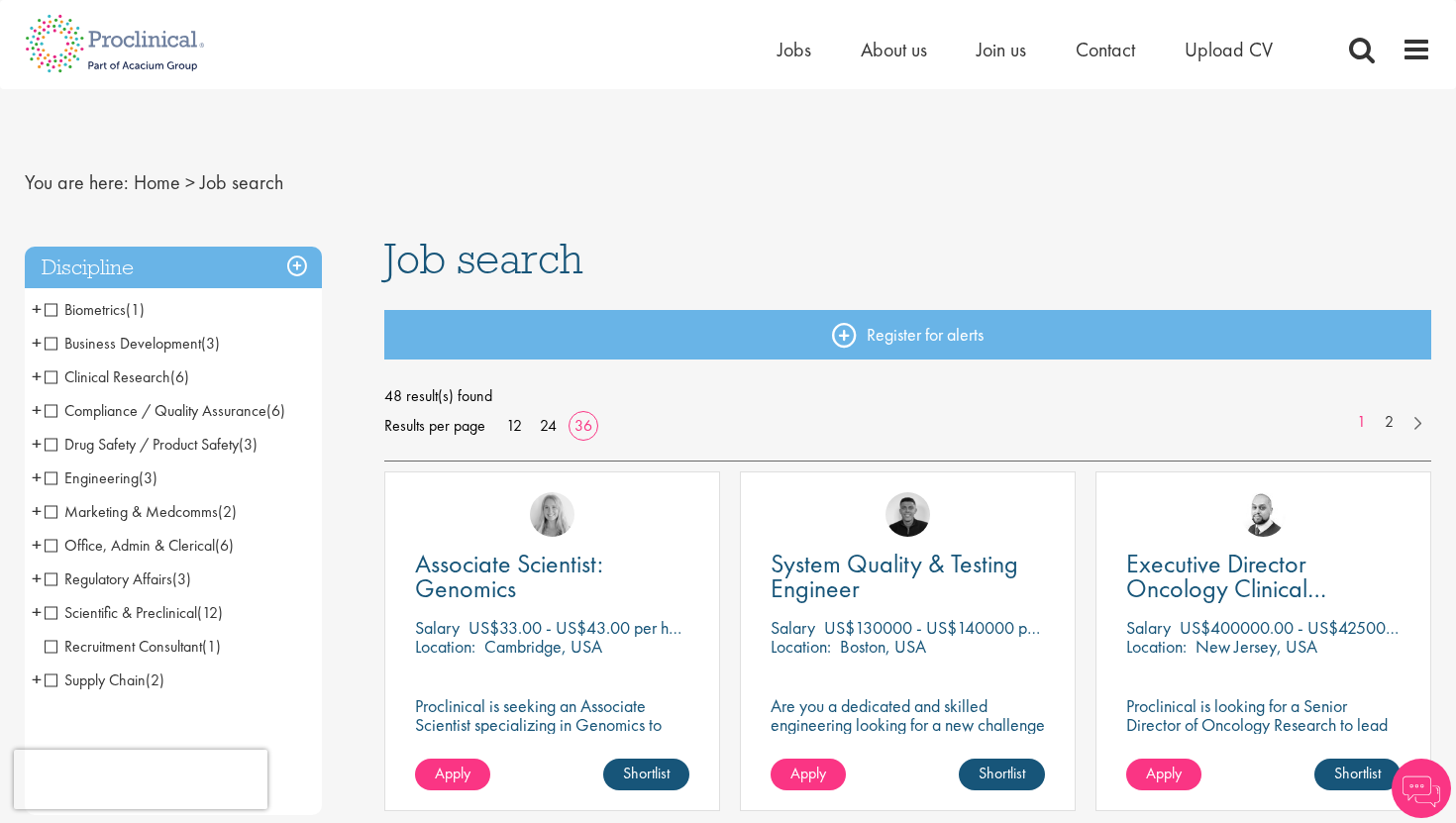 scroll, scrollTop: 242, scrollLeft: 0, axis: vertical 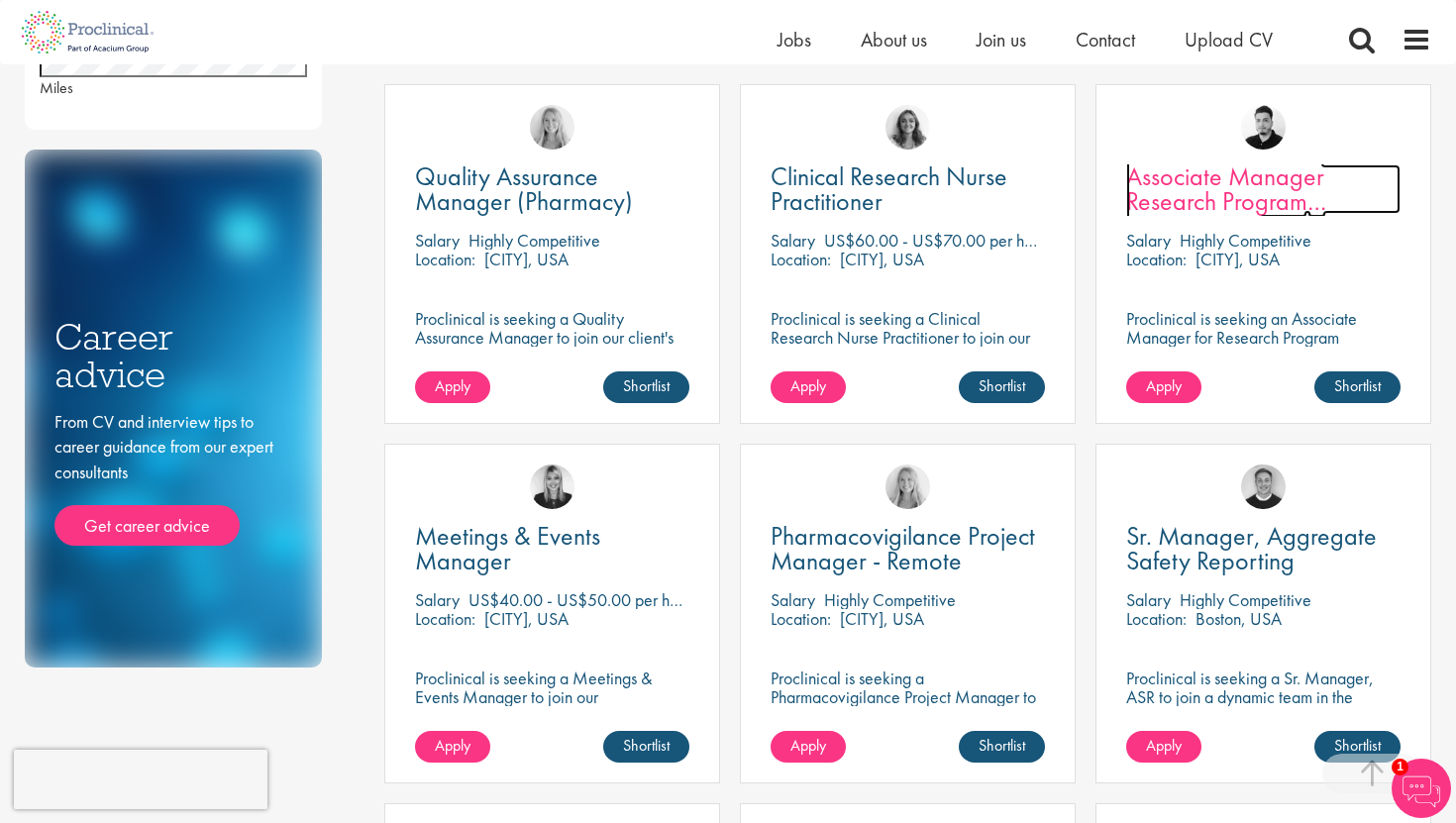 click on "Associate Manager Research Program Management" at bounding box center [1226, 201] 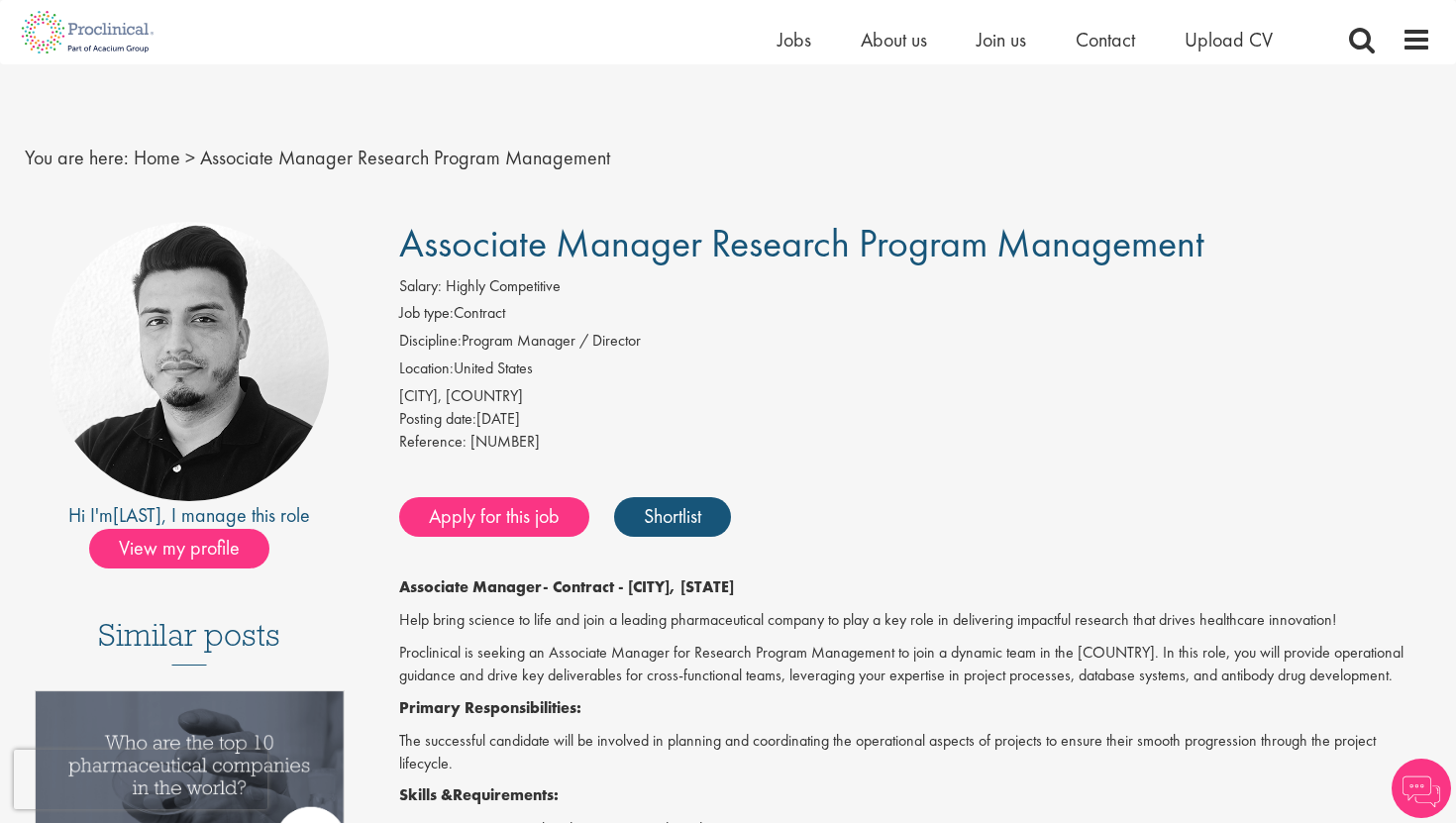 scroll, scrollTop: 224, scrollLeft: 0, axis: vertical 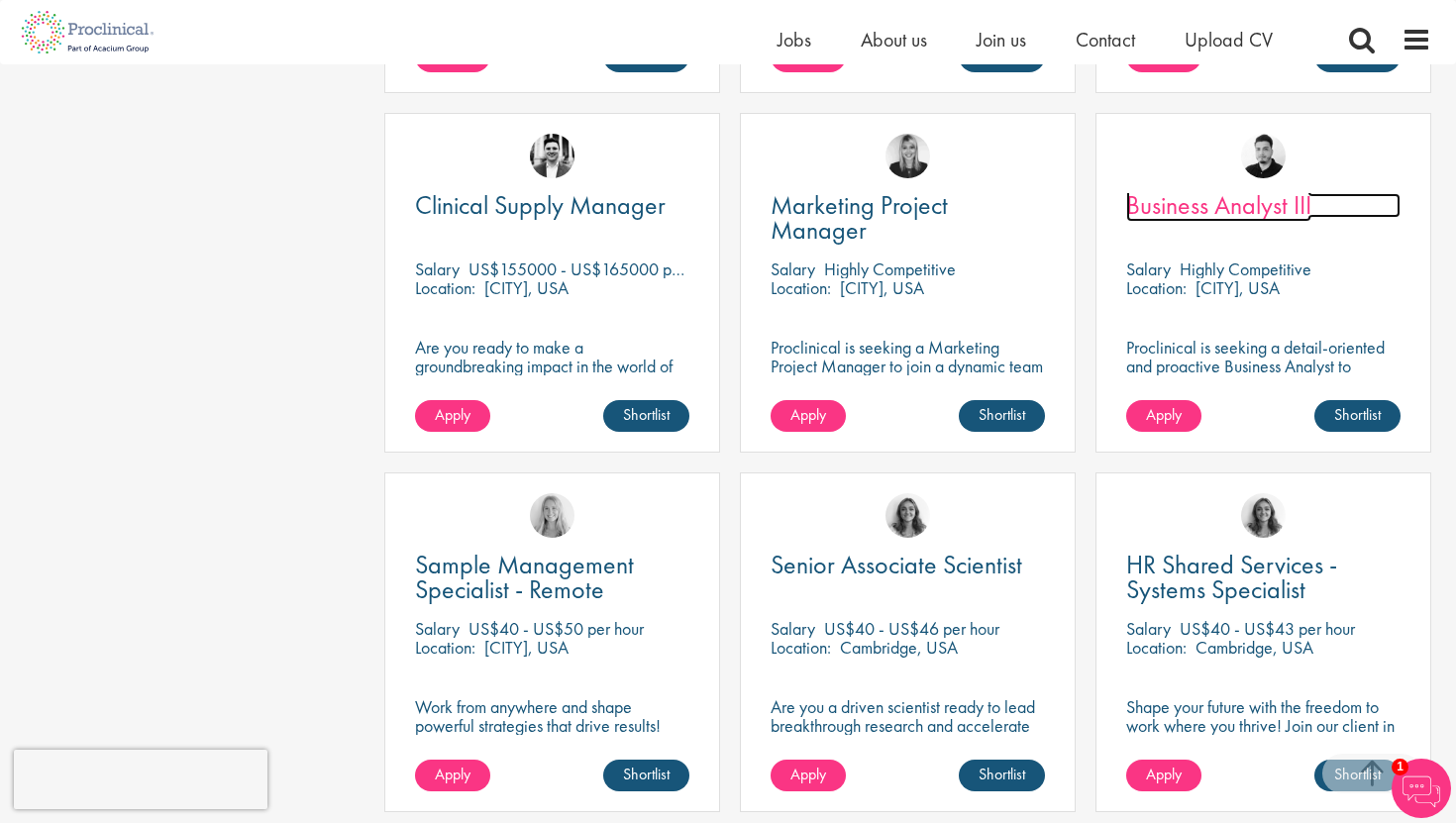 click on "Business Analyst III" at bounding box center [1218, 205] 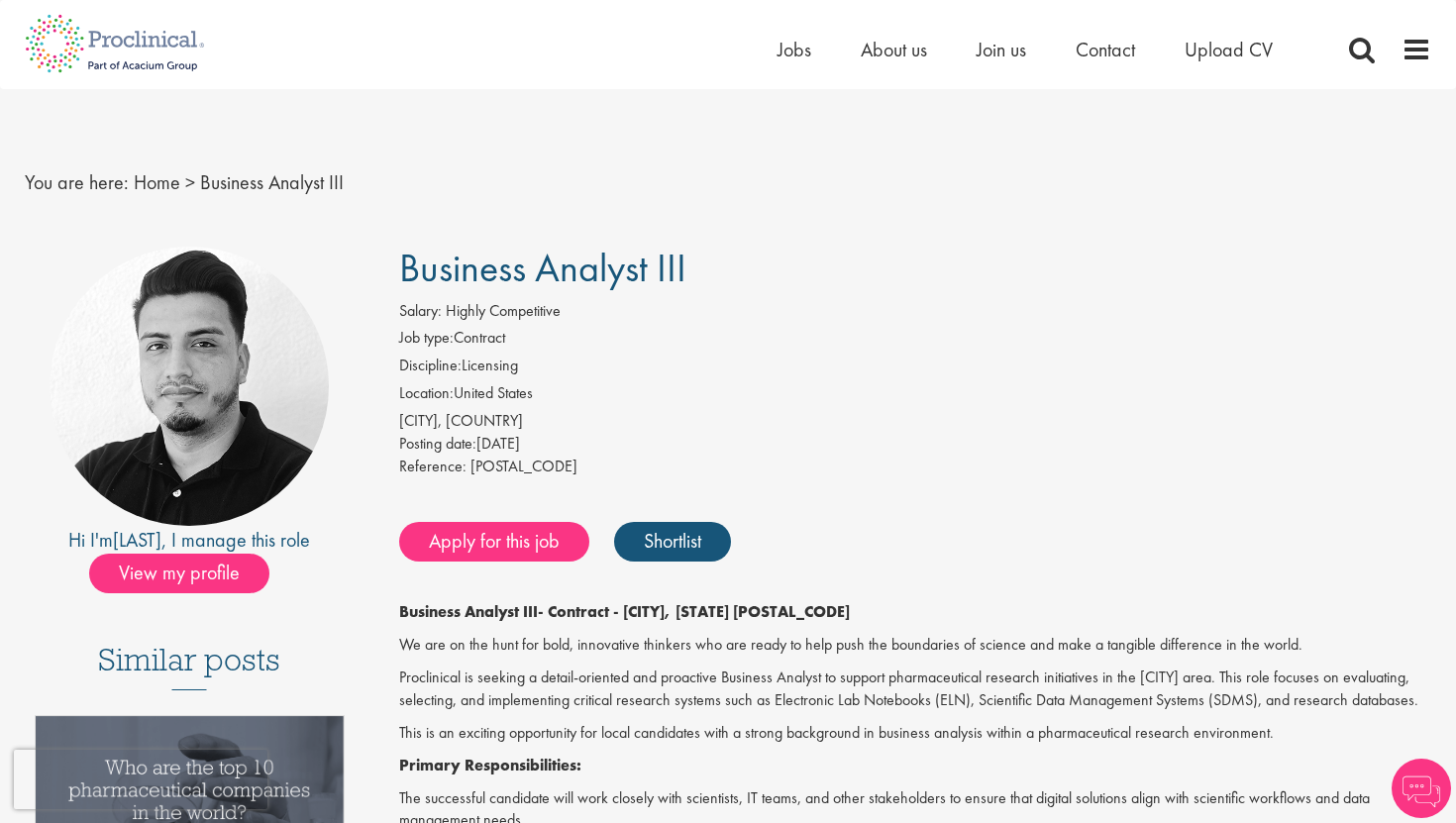 scroll, scrollTop: 0, scrollLeft: 0, axis: both 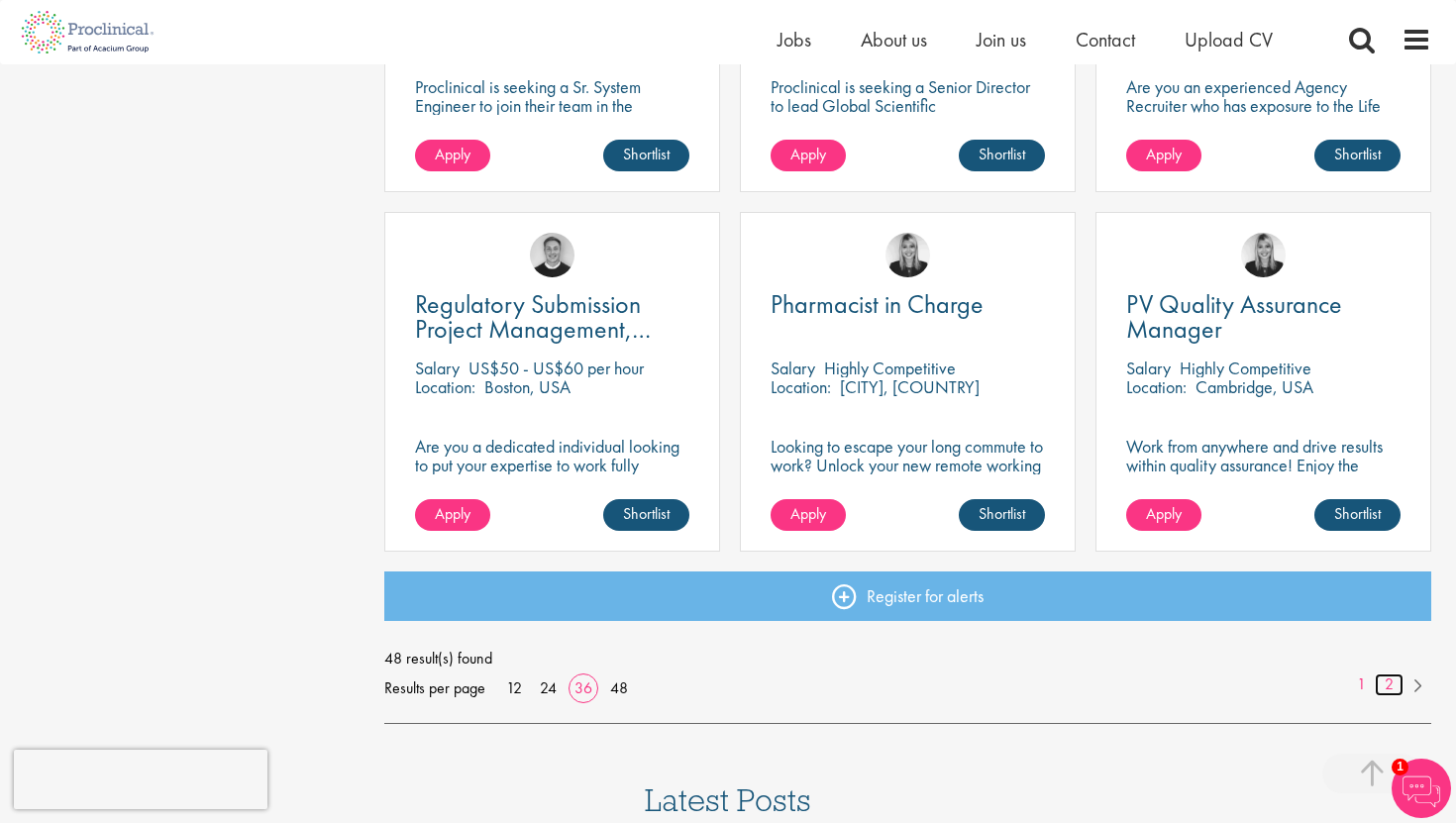 click on "2" at bounding box center [1389, 684] 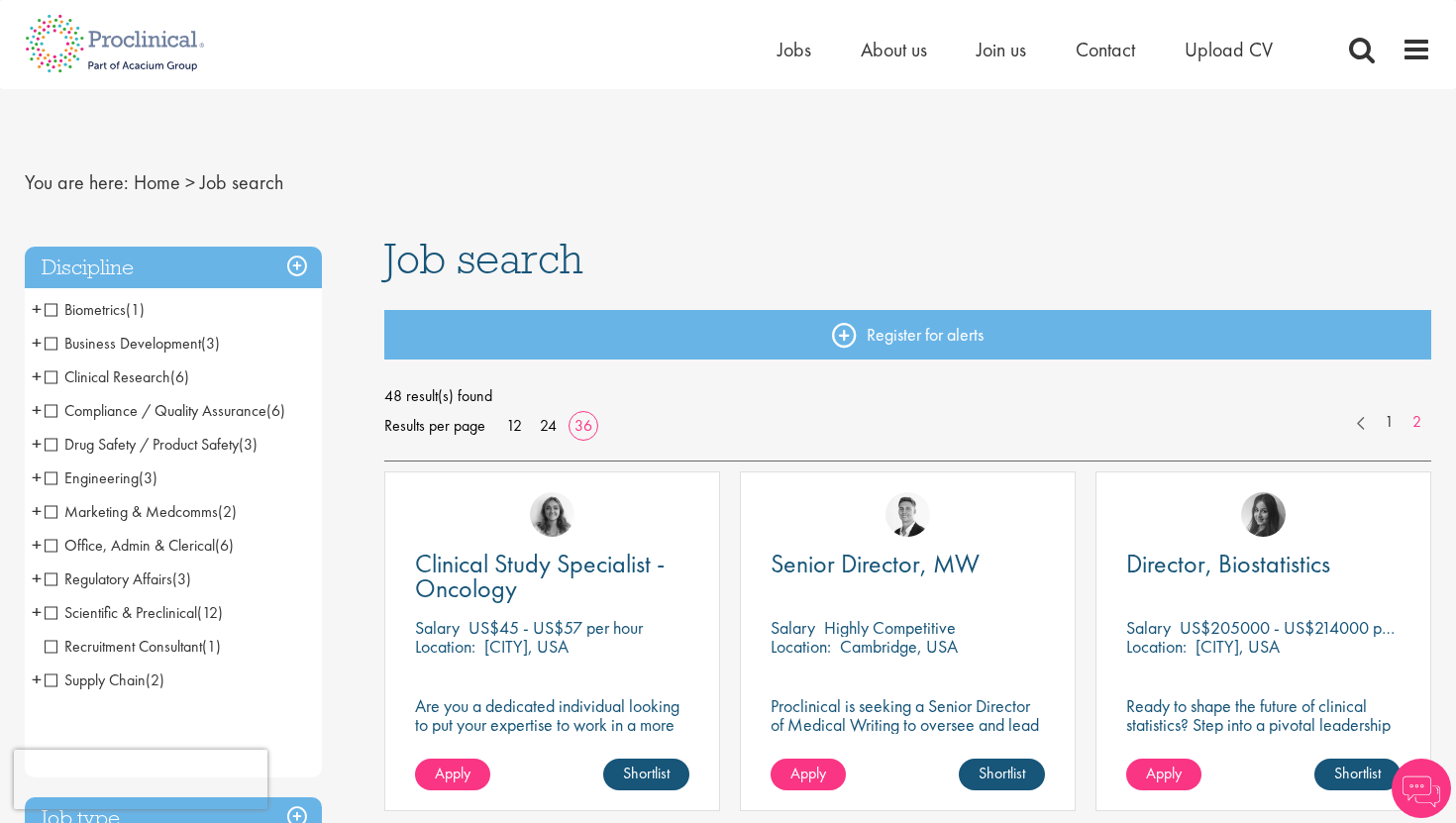 scroll, scrollTop: 0, scrollLeft: 0, axis: both 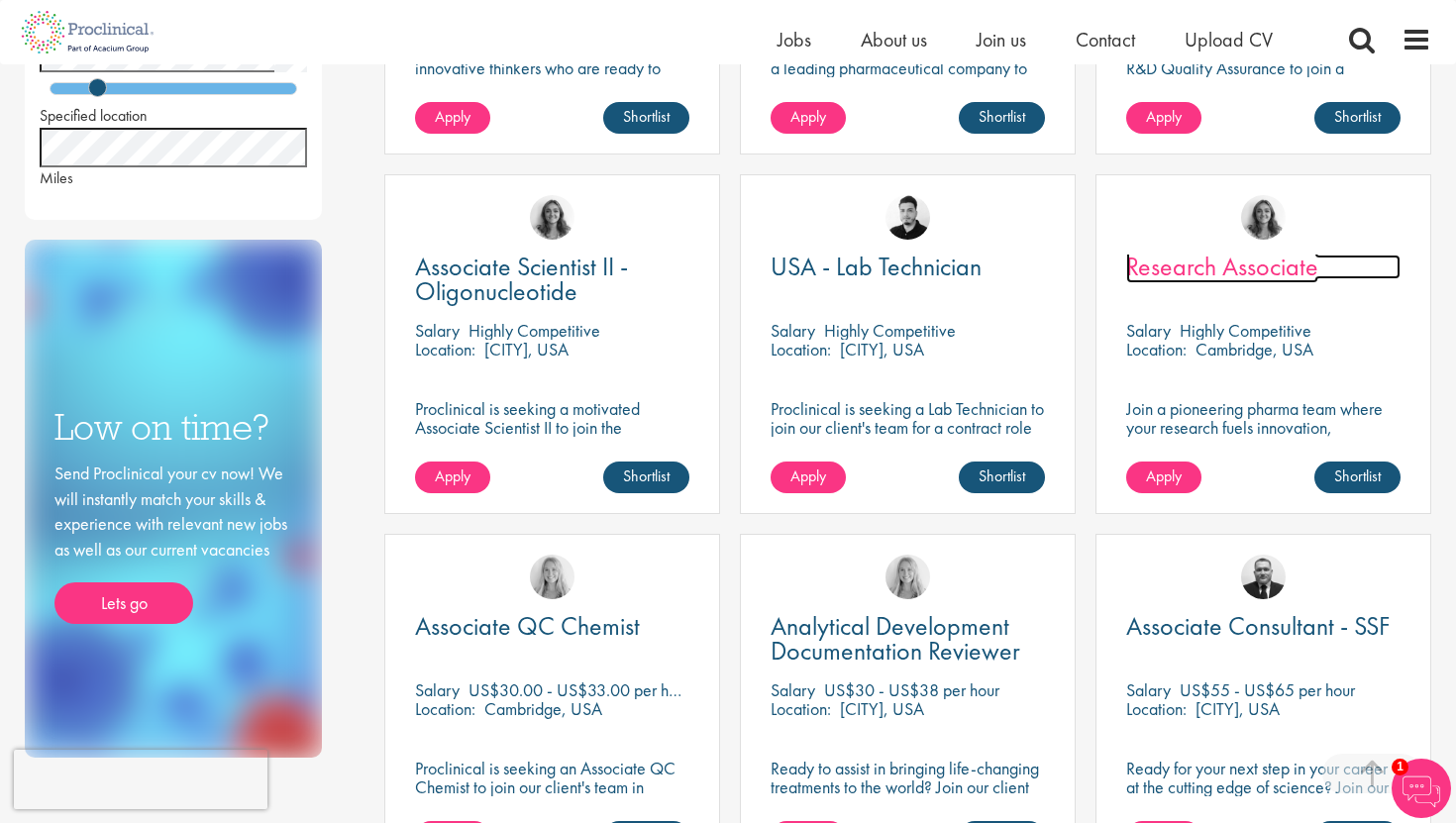 click on "Research Associate" at bounding box center [1222, 266] 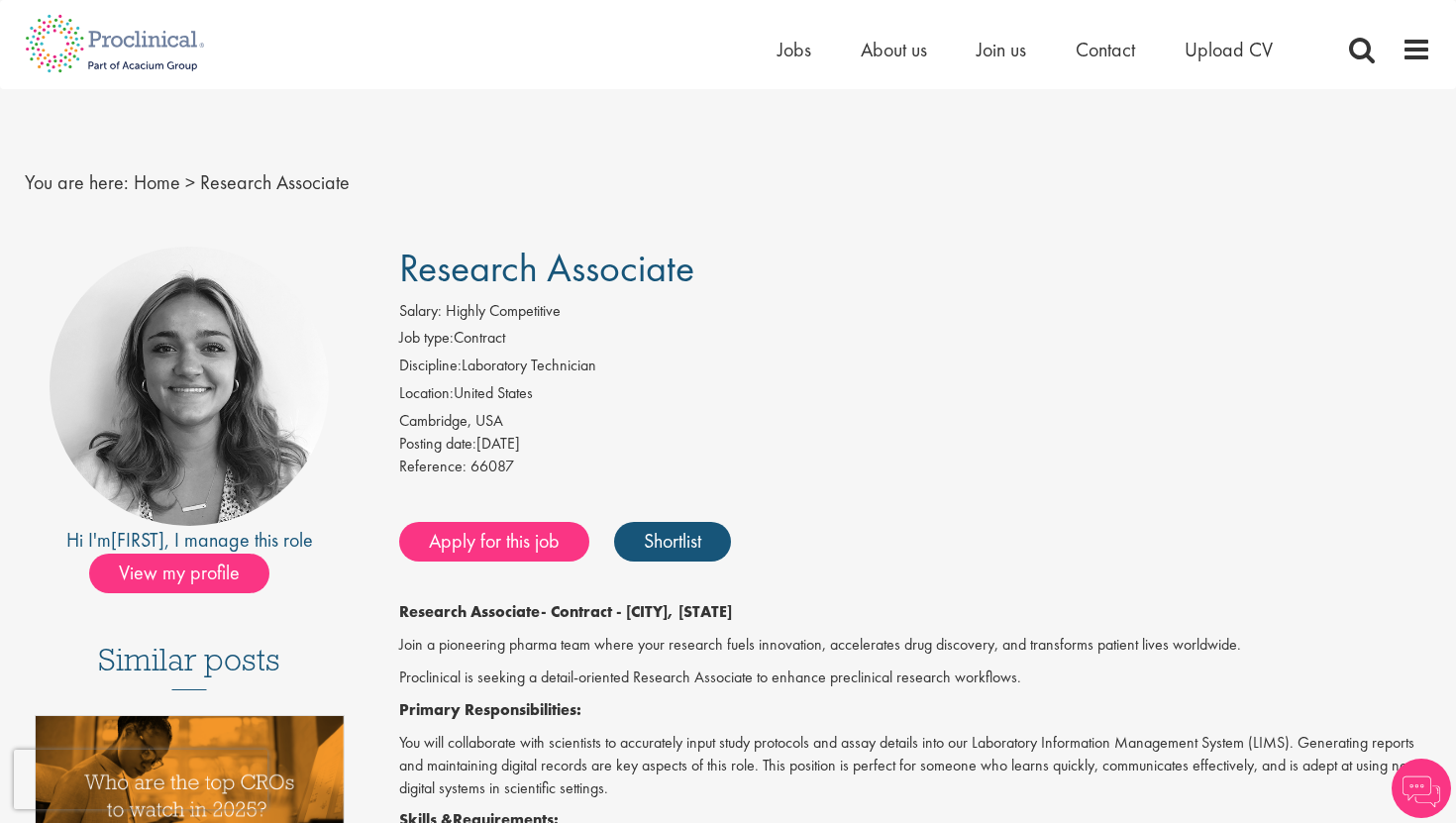 scroll, scrollTop: 0, scrollLeft: 0, axis: both 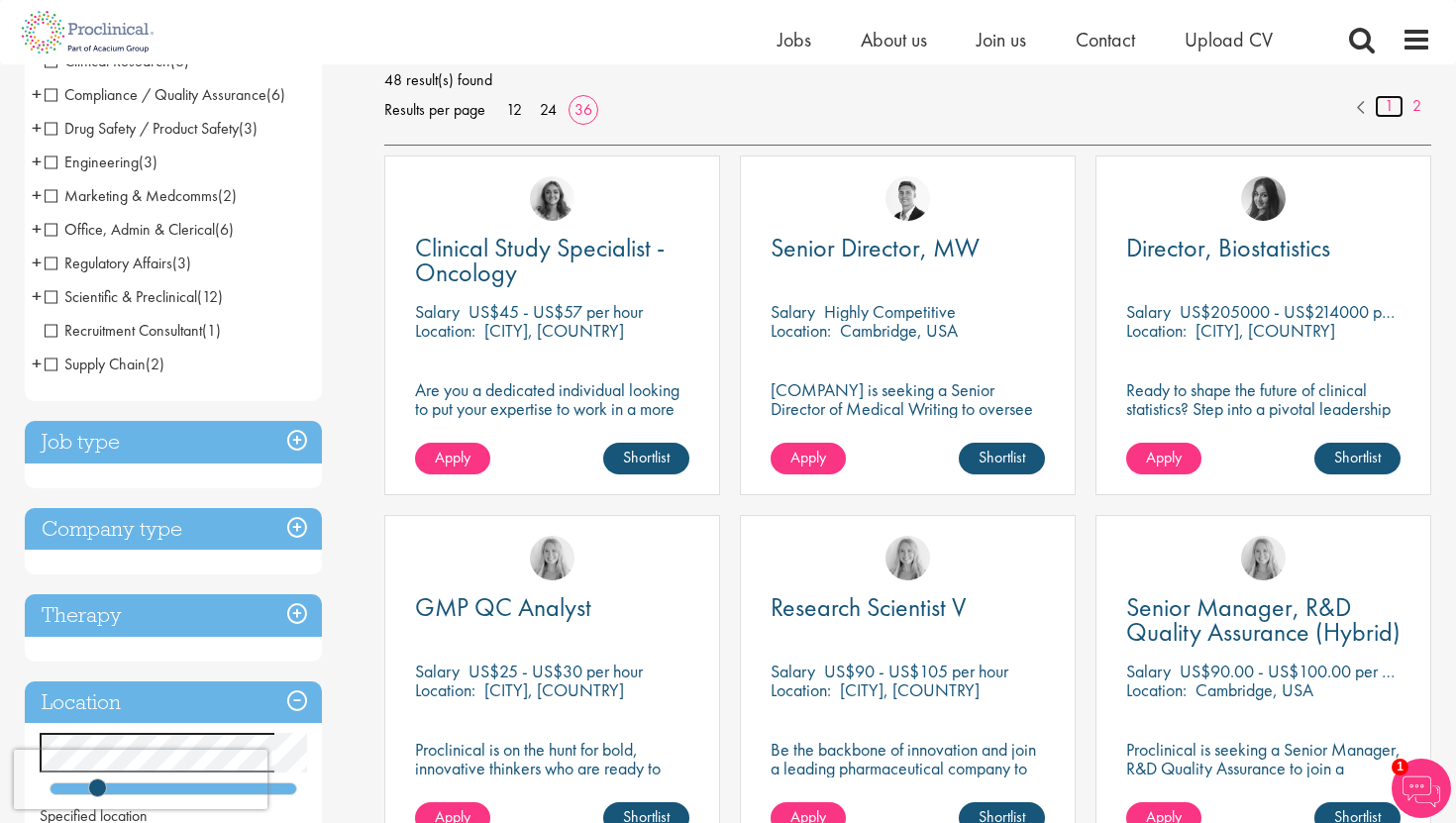 click on "1" at bounding box center [1389, 106] 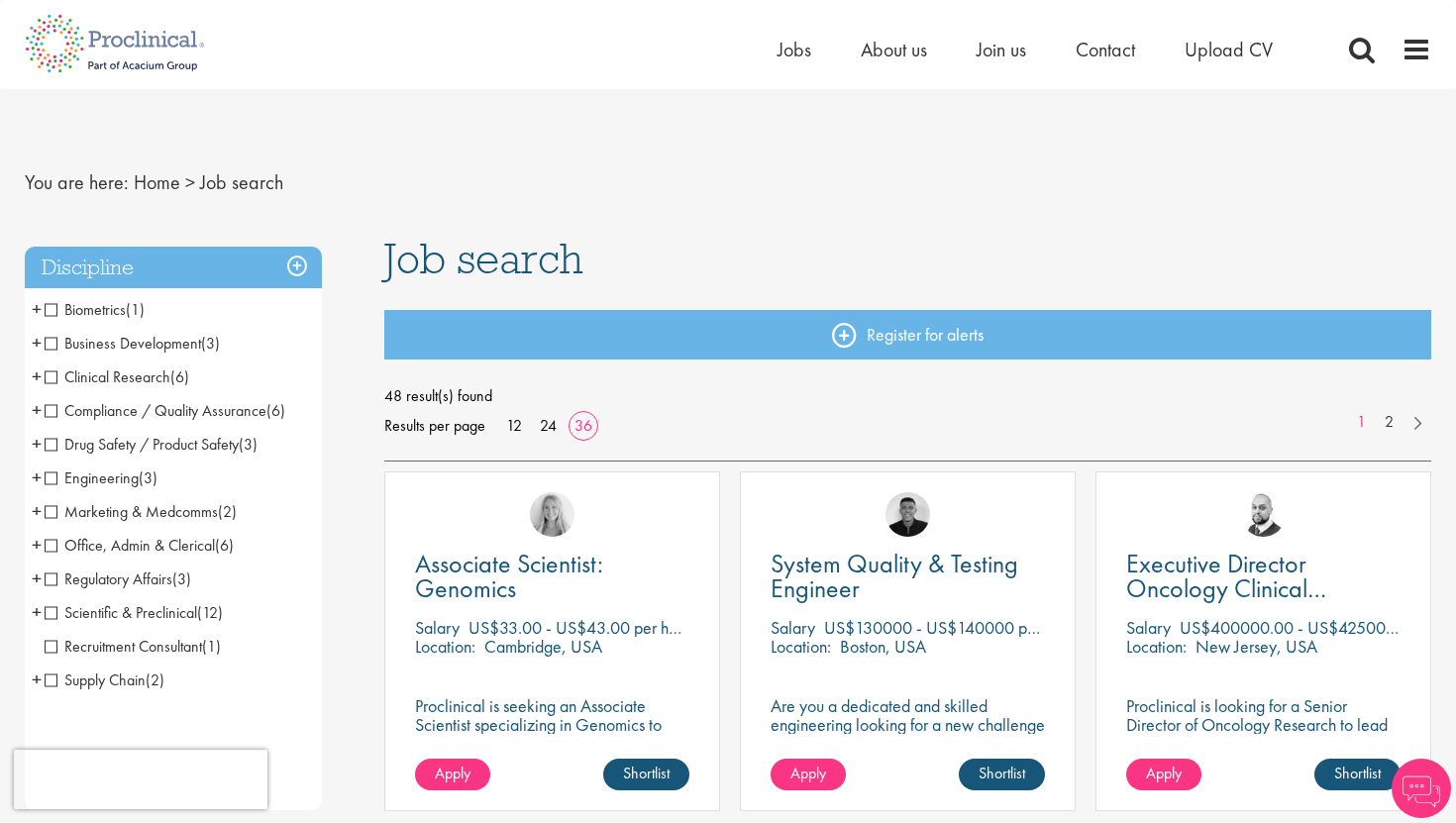scroll, scrollTop: 0, scrollLeft: 0, axis: both 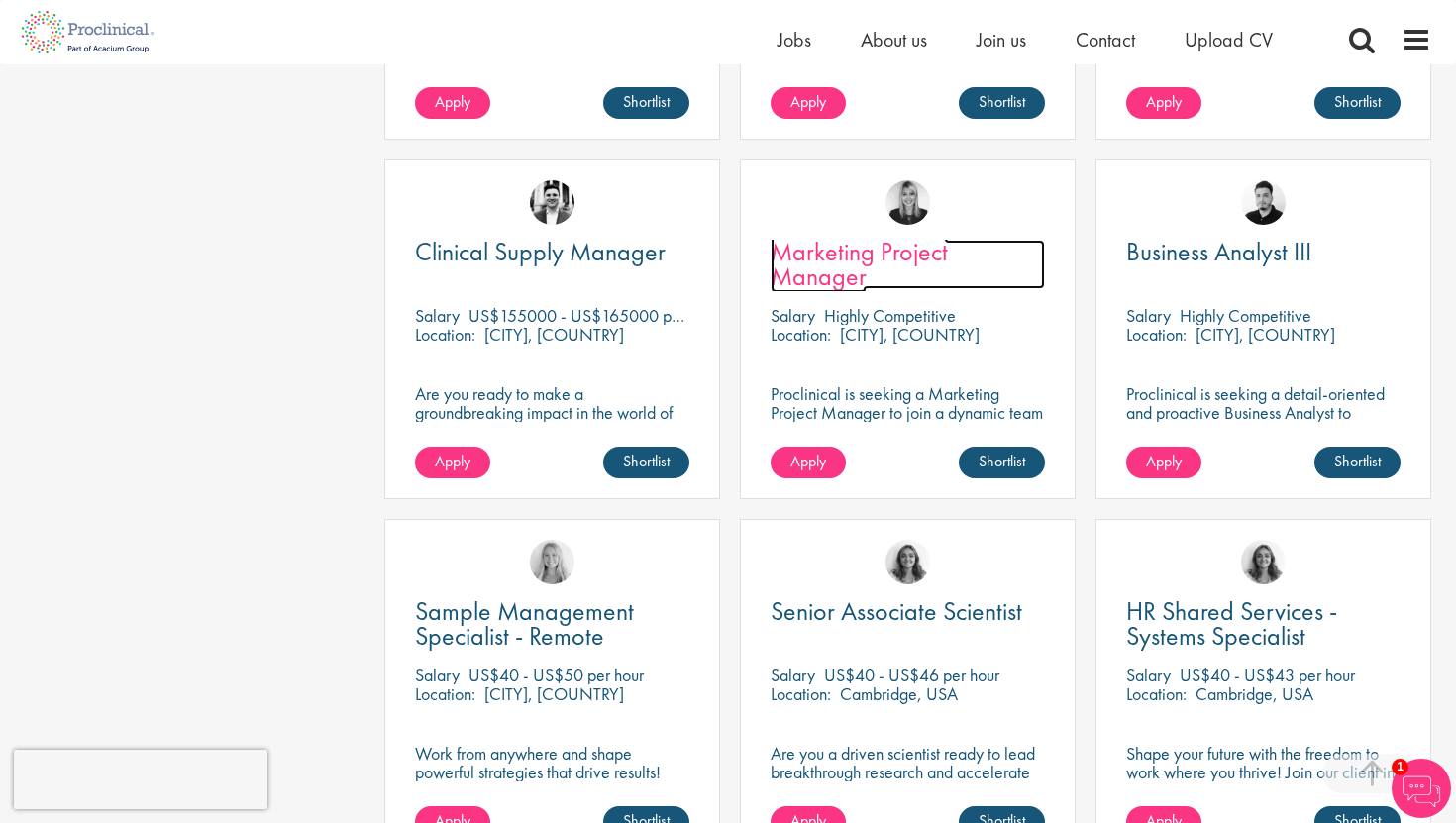 click on "Marketing Project Manager" at bounding box center (907, 264) 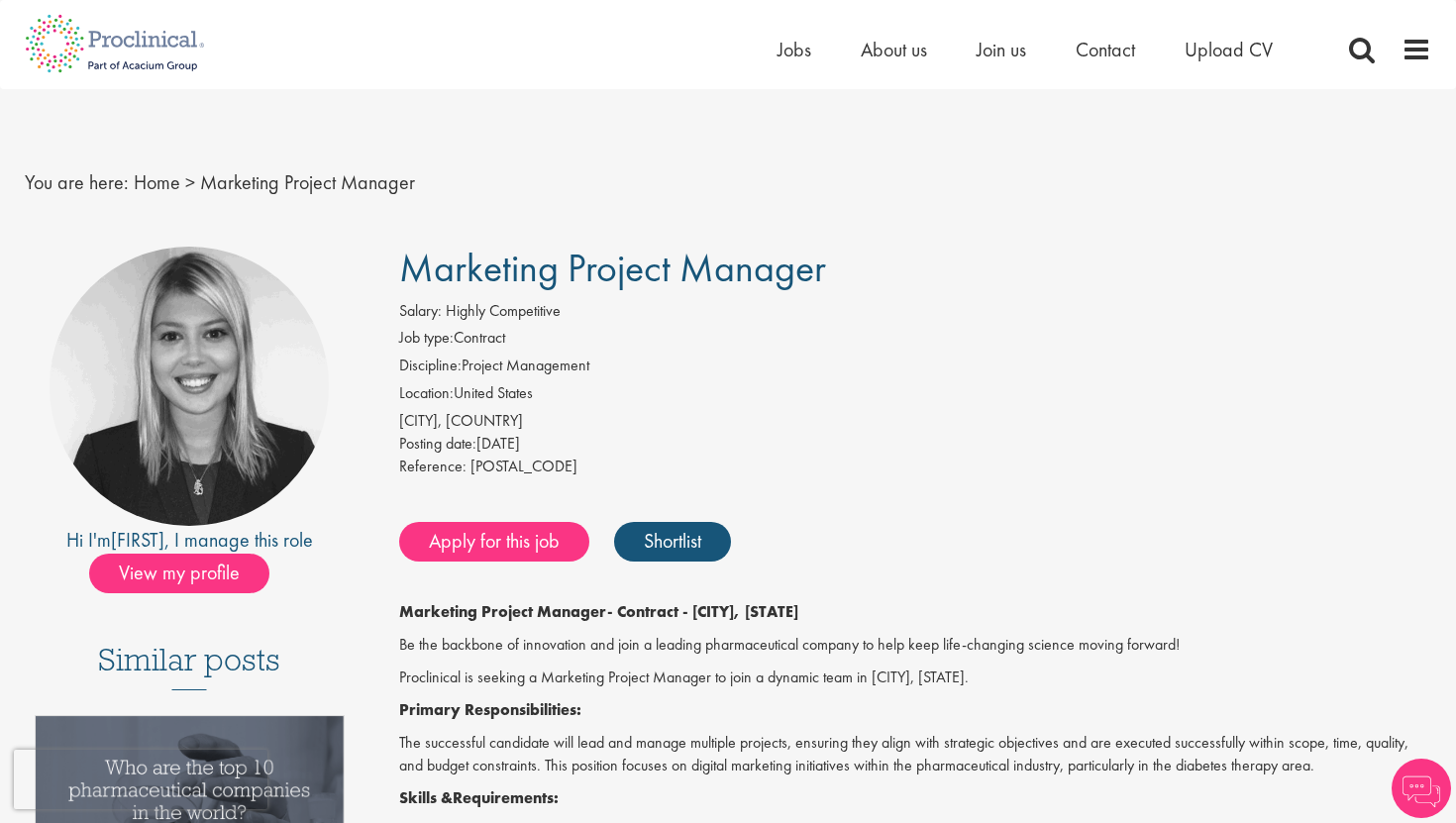 scroll, scrollTop: 0, scrollLeft: 0, axis: both 